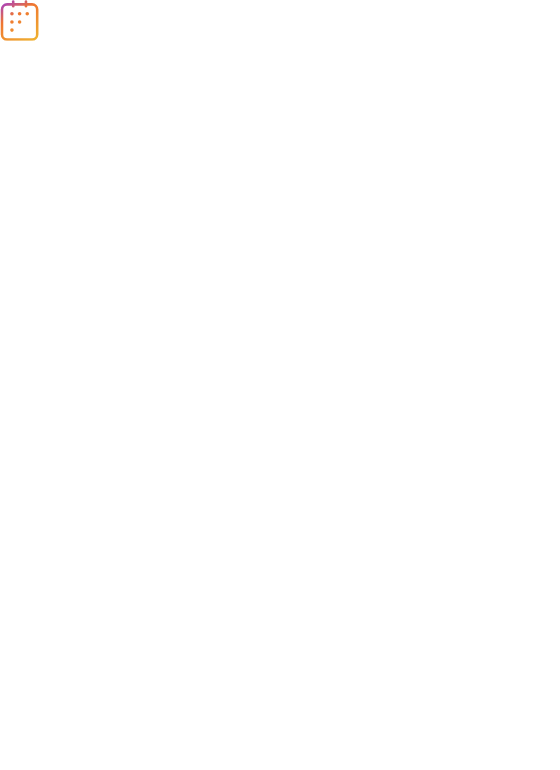 scroll, scrollTop: 0, scrollLeft: 0, axis: both 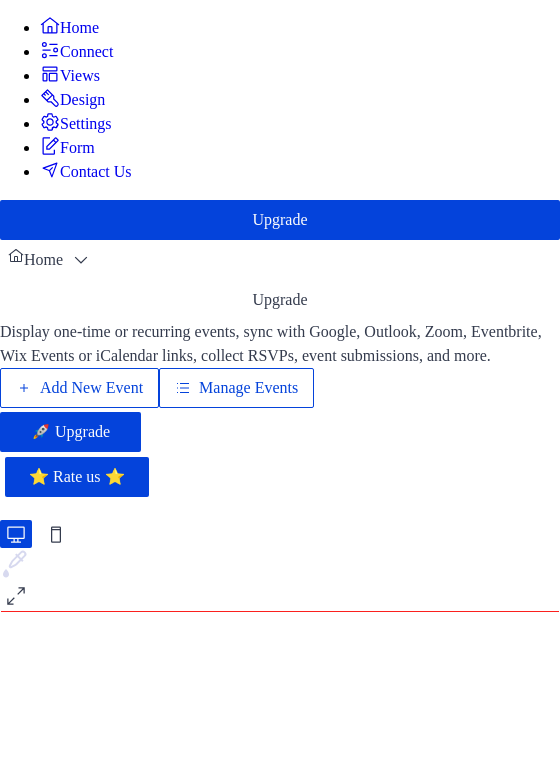 click on "Manage Events" at bounding box center [236, 388] 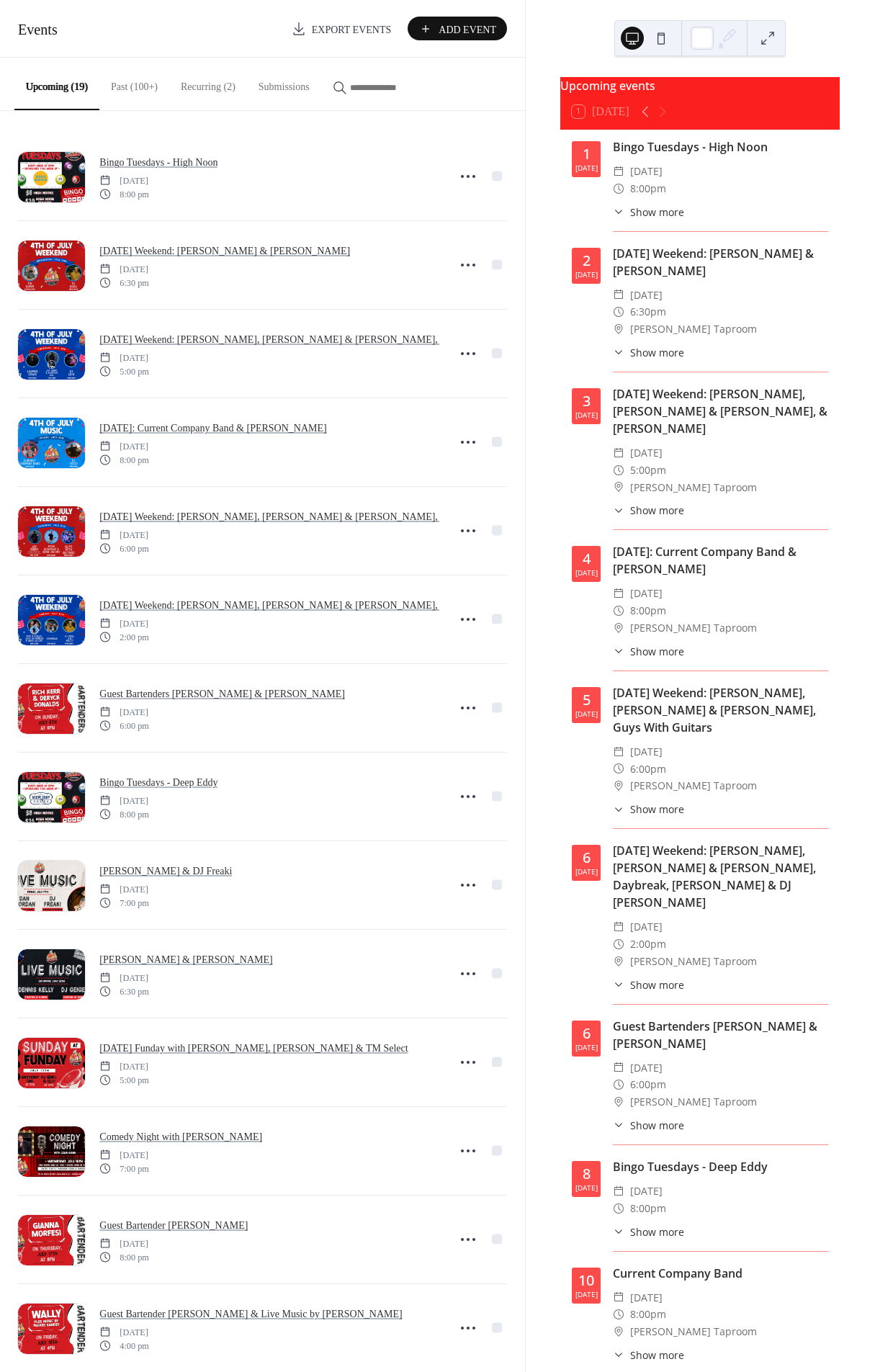 scroll, scrollTop: 0, scrollLeft: 0, axis: both 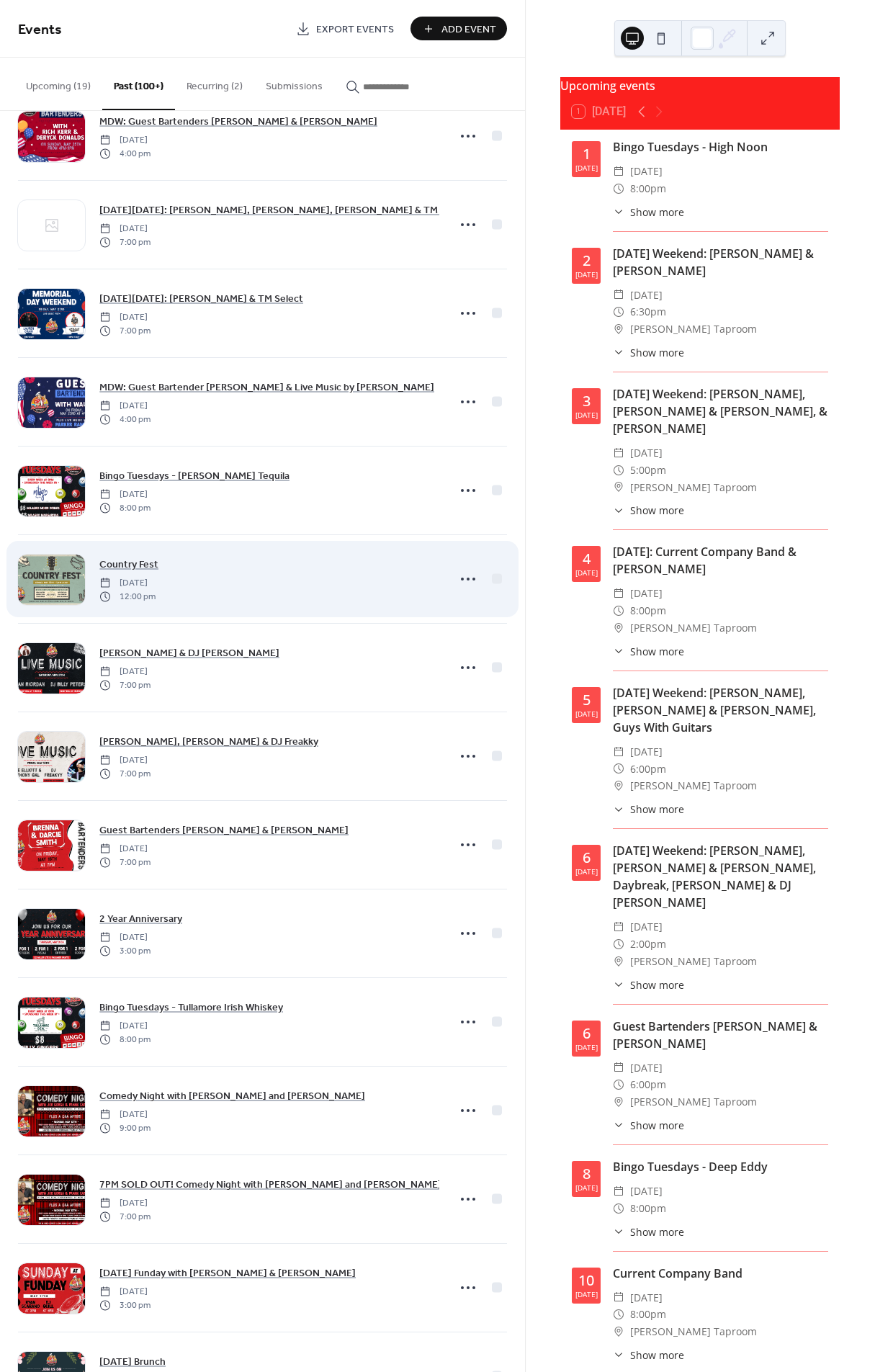 click on "Country Fest [DATE] 12:00 pm" at bounding box center (262, 579) 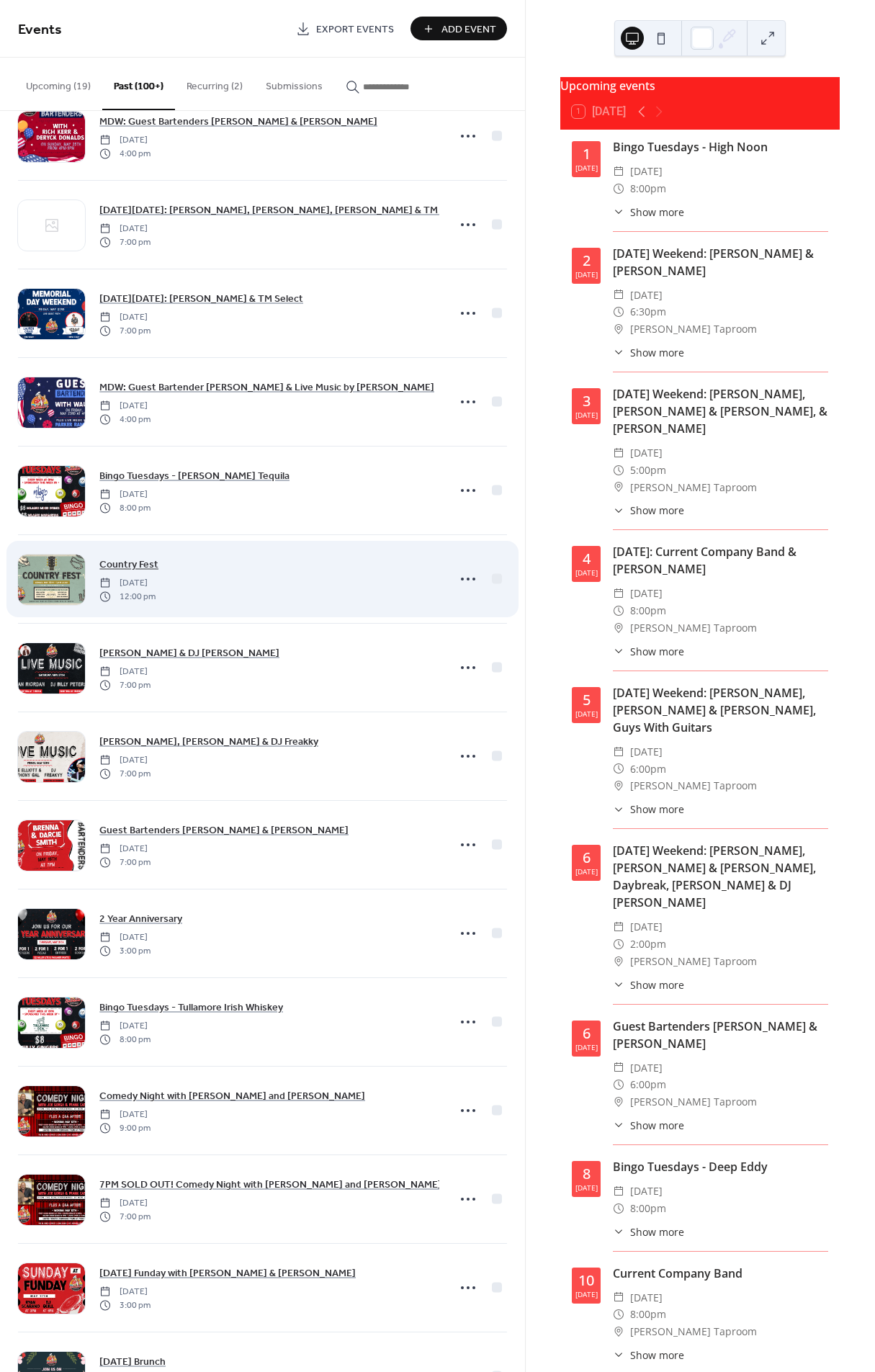 click on "Country Fest" at bounding box center [129, 565] 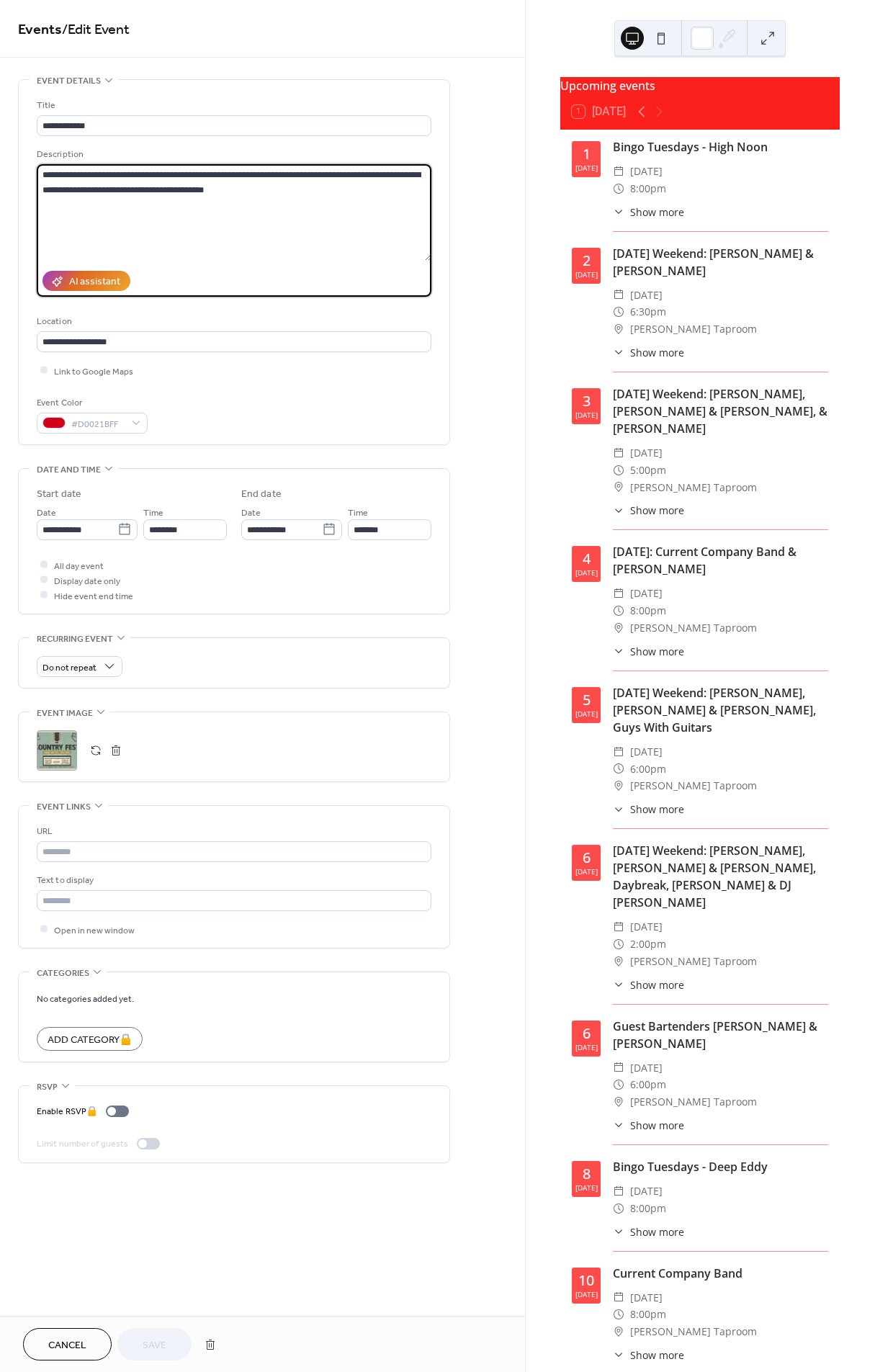 drag, startPoint x: 281, startPoint y: 194, endPoint x: 11, endPoint y: 174, distance: 270.73973 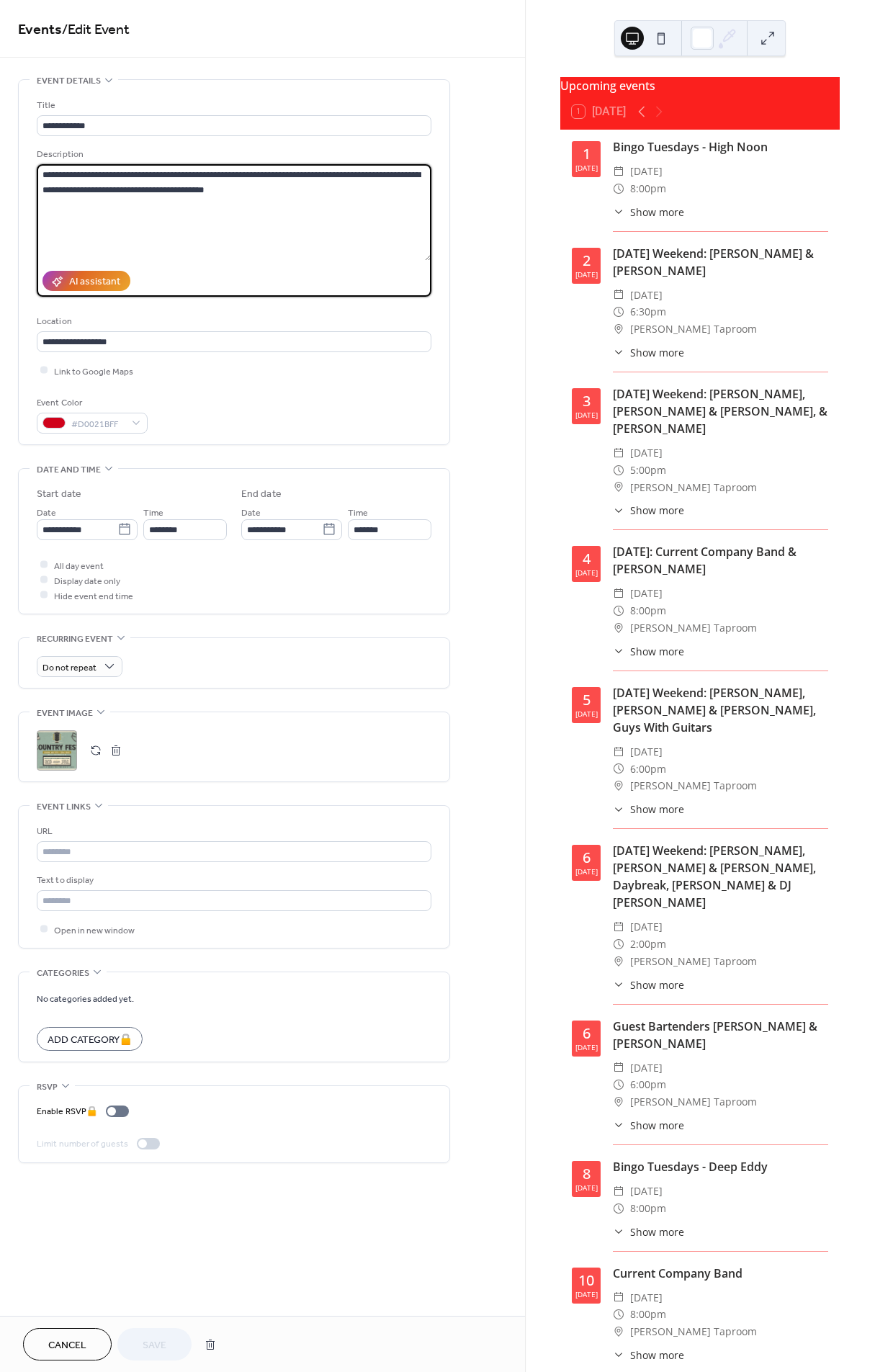 click on "**********" at bounding box center (437, 686) 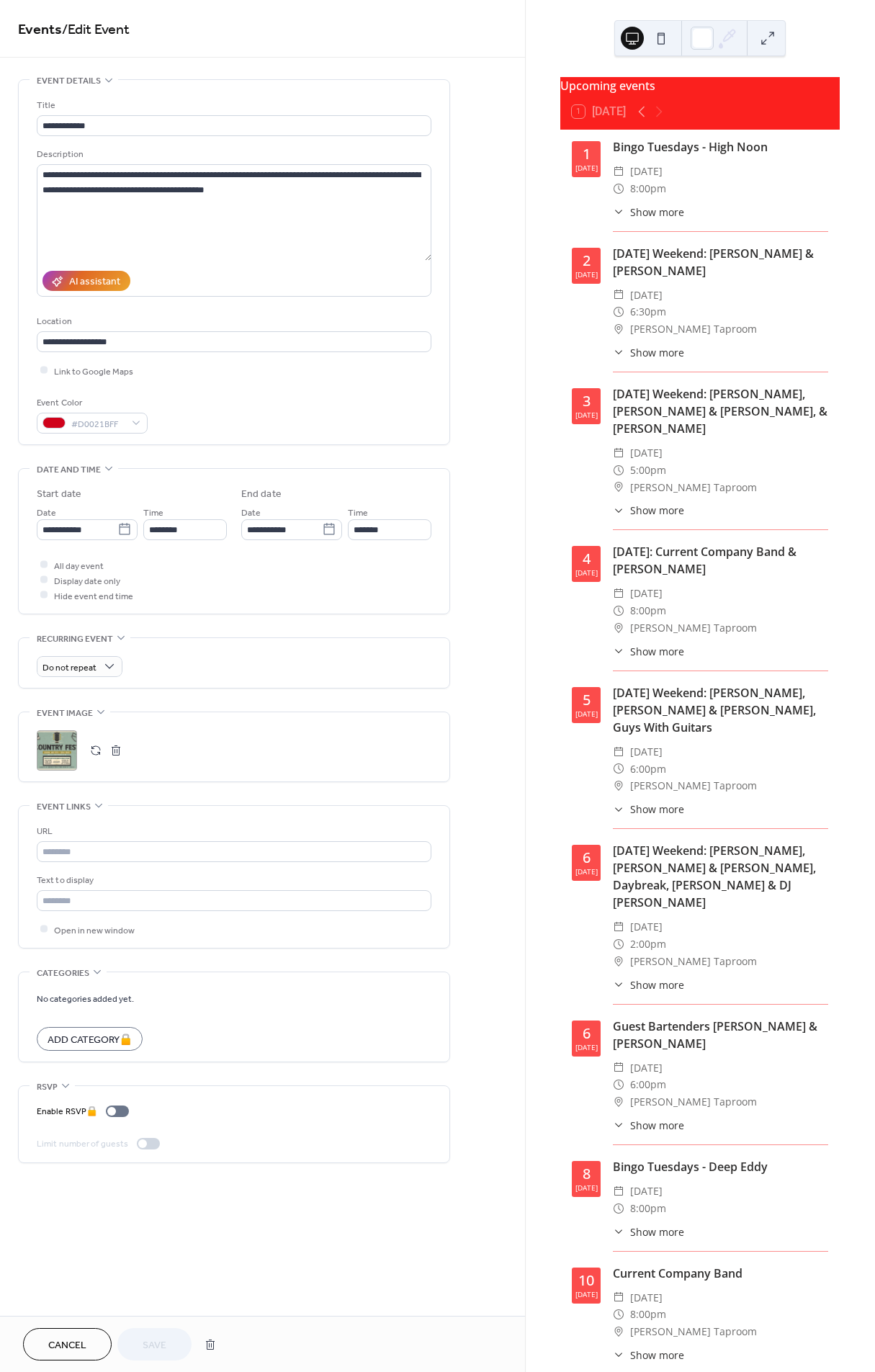 click on "Cancel" at bounding box center (67, 1344) 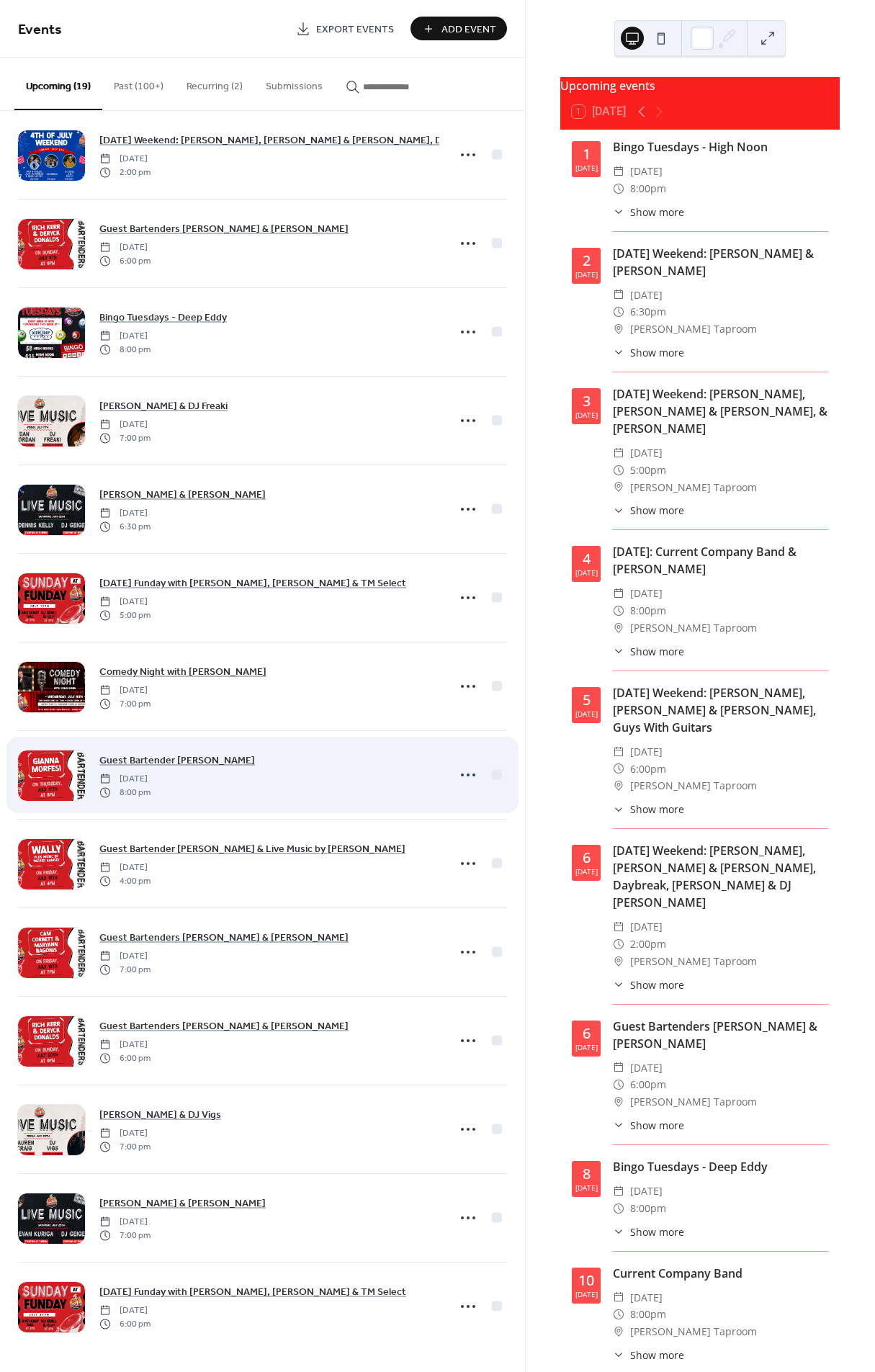 scroll, scrollTop: 0, scrollLeft: 0, axis: both 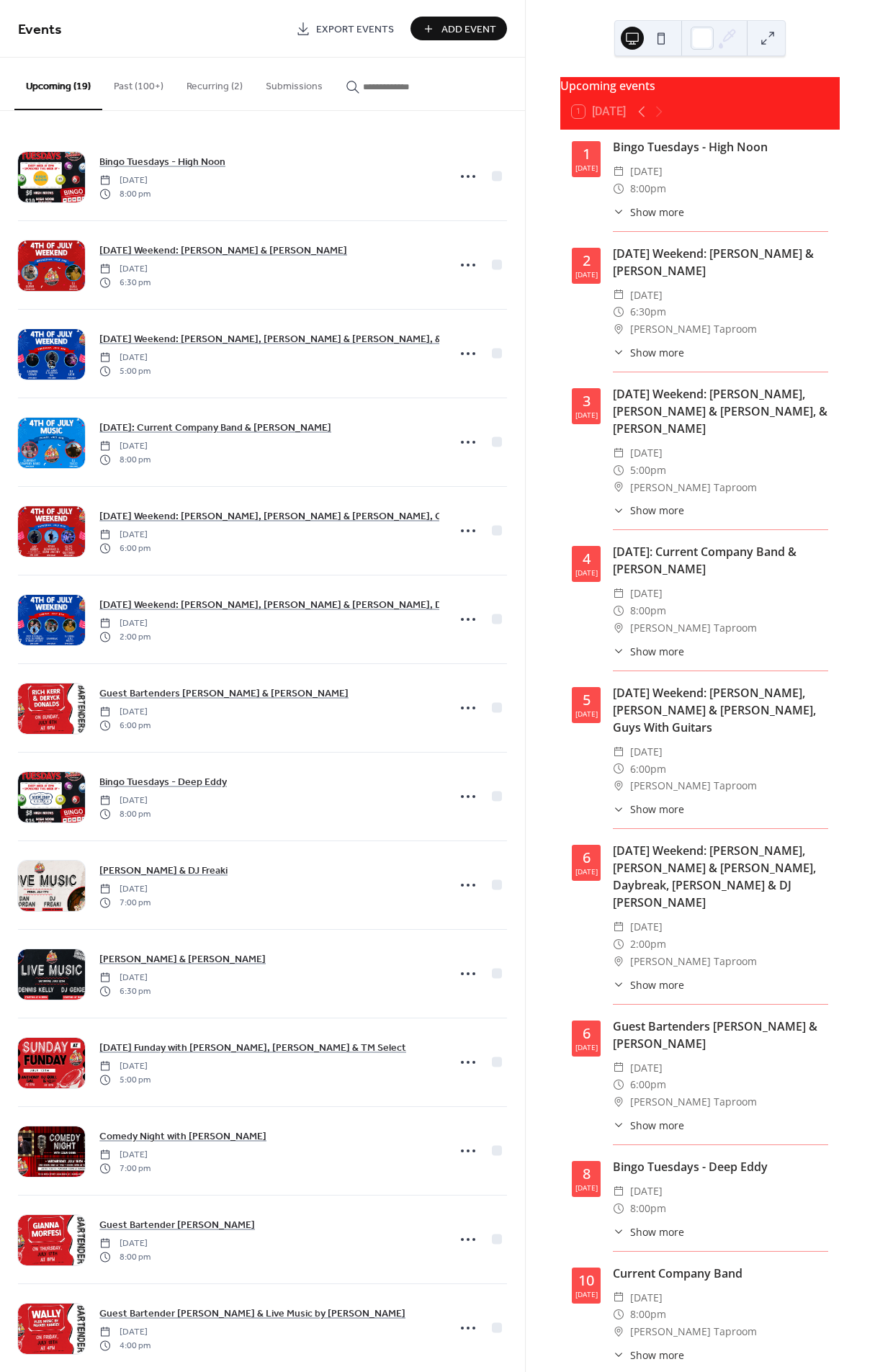 click on "Past  (100+)" at bounding box center [138, 83] 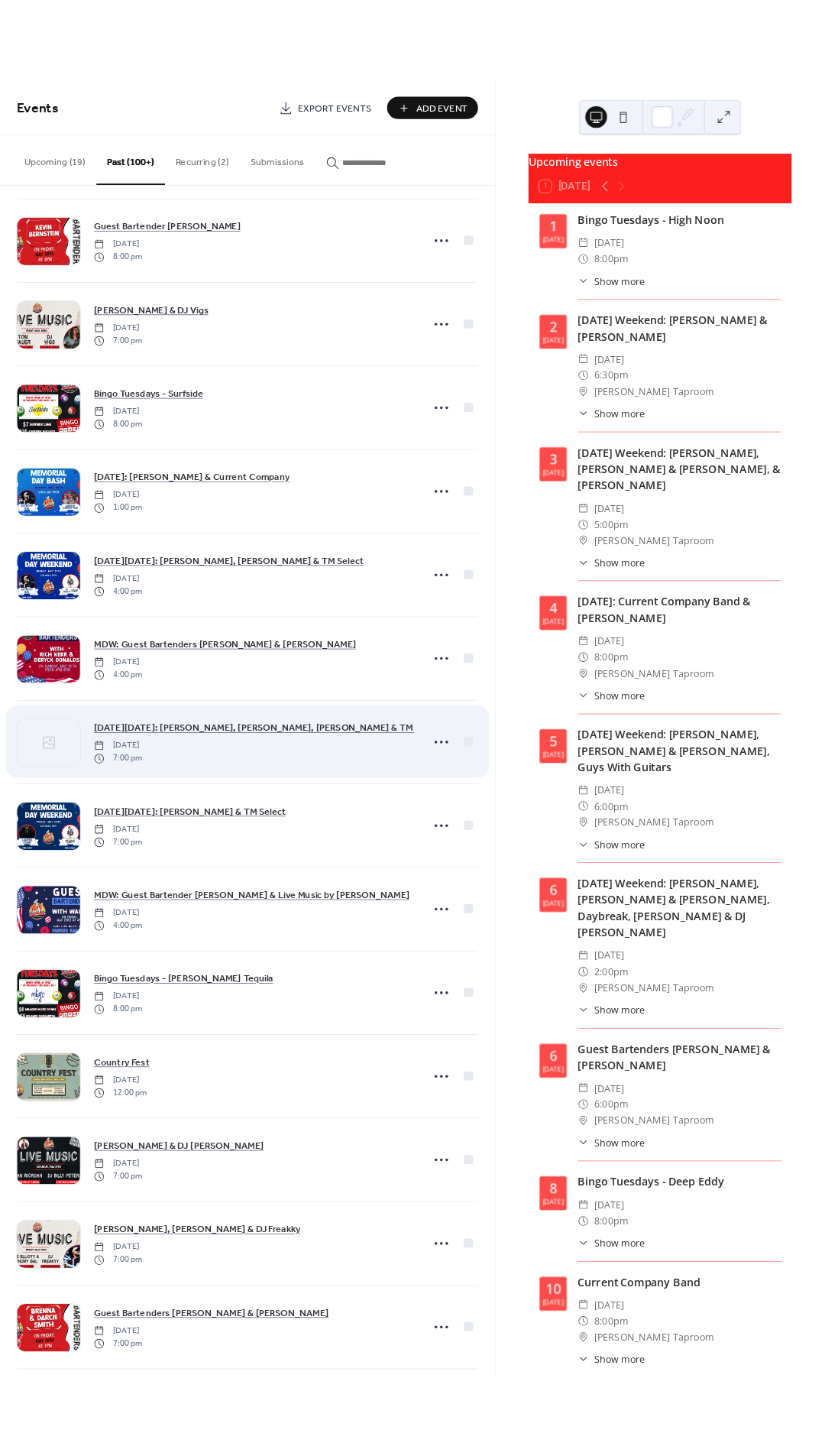 scroll, scrollTop: 3276, scrollLeft: 0, axis: vertical 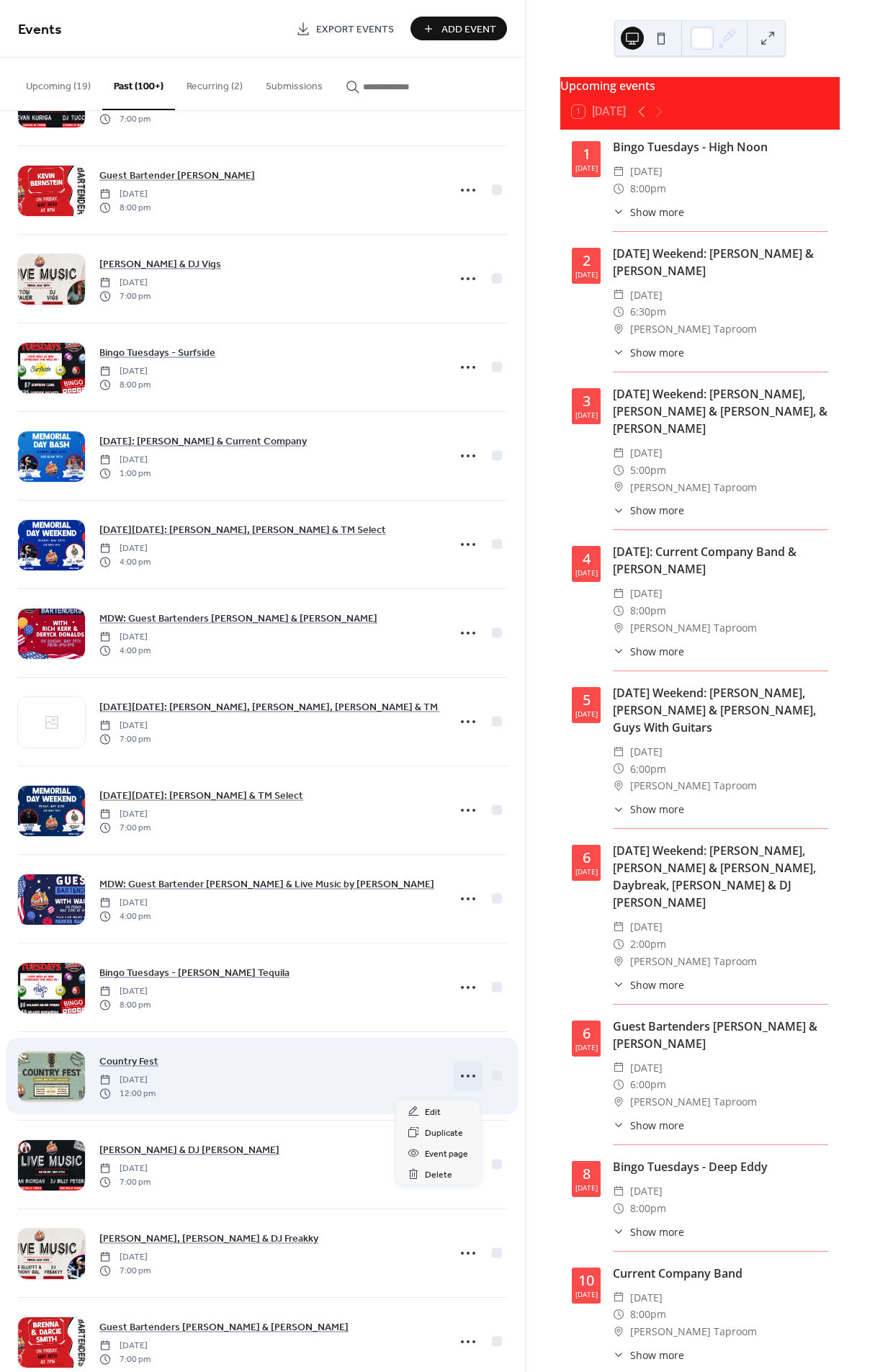 click 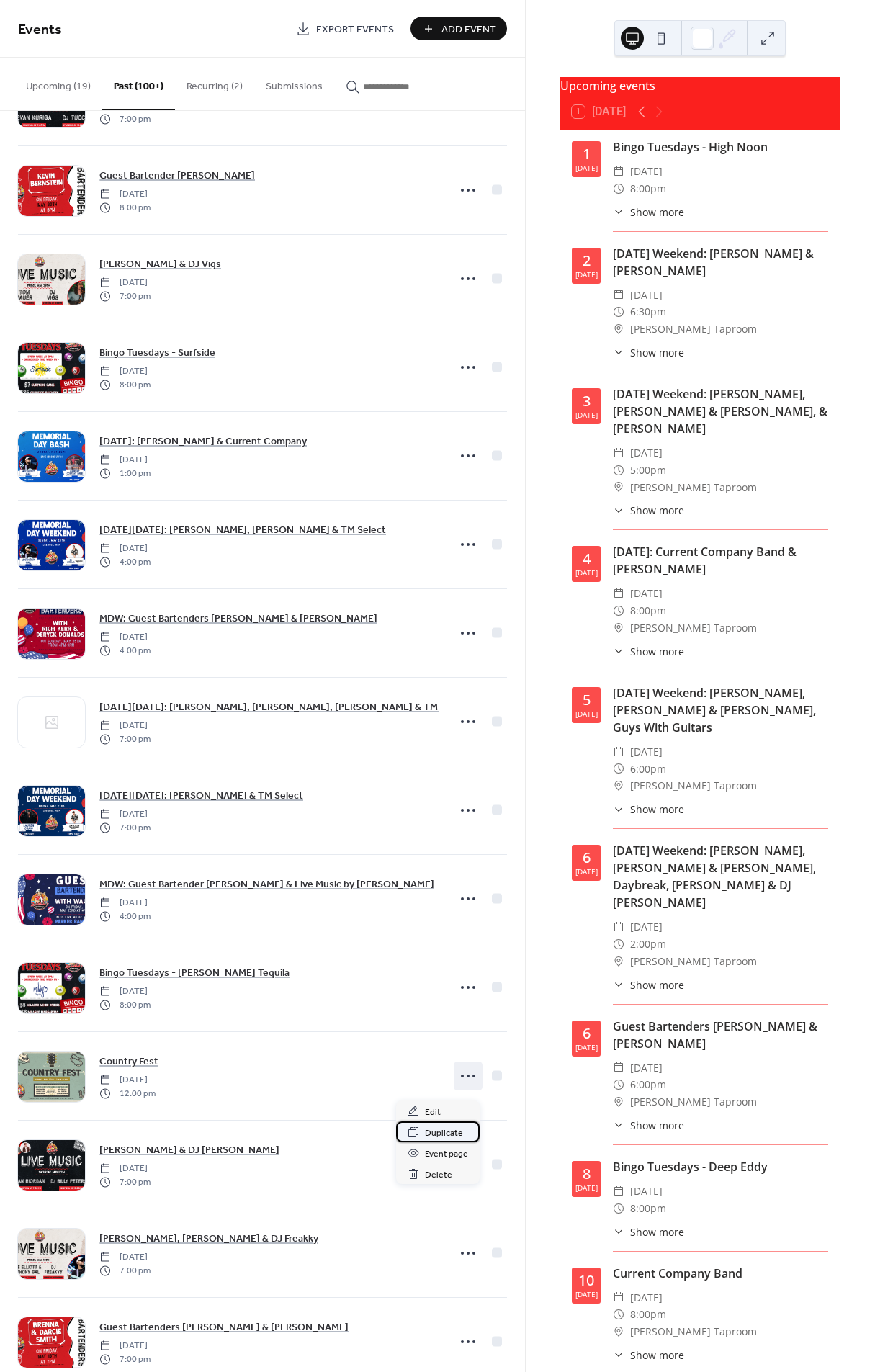 click on "Duplicate" at bounding box center [444, 1133] 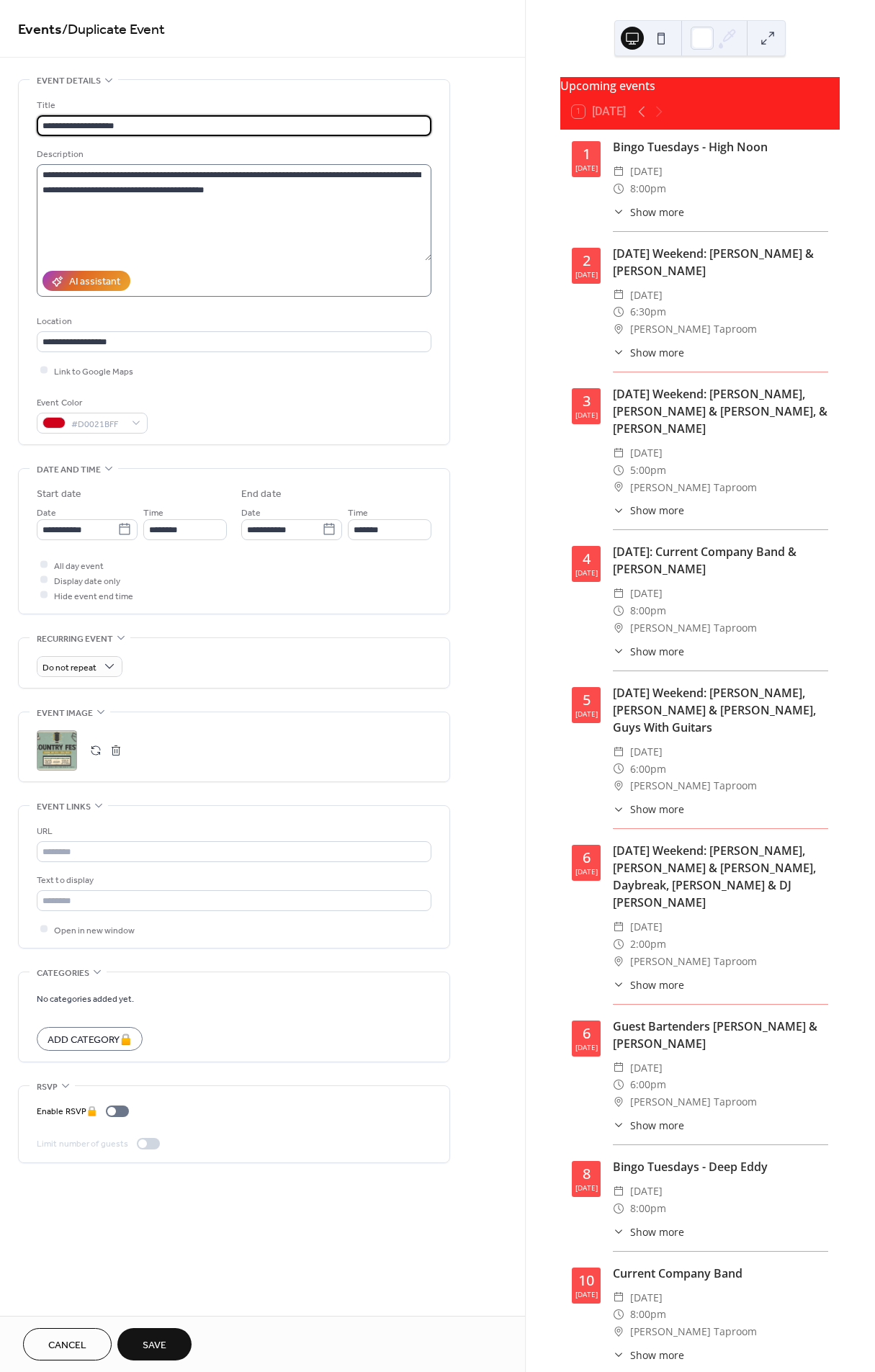 type on "**********" 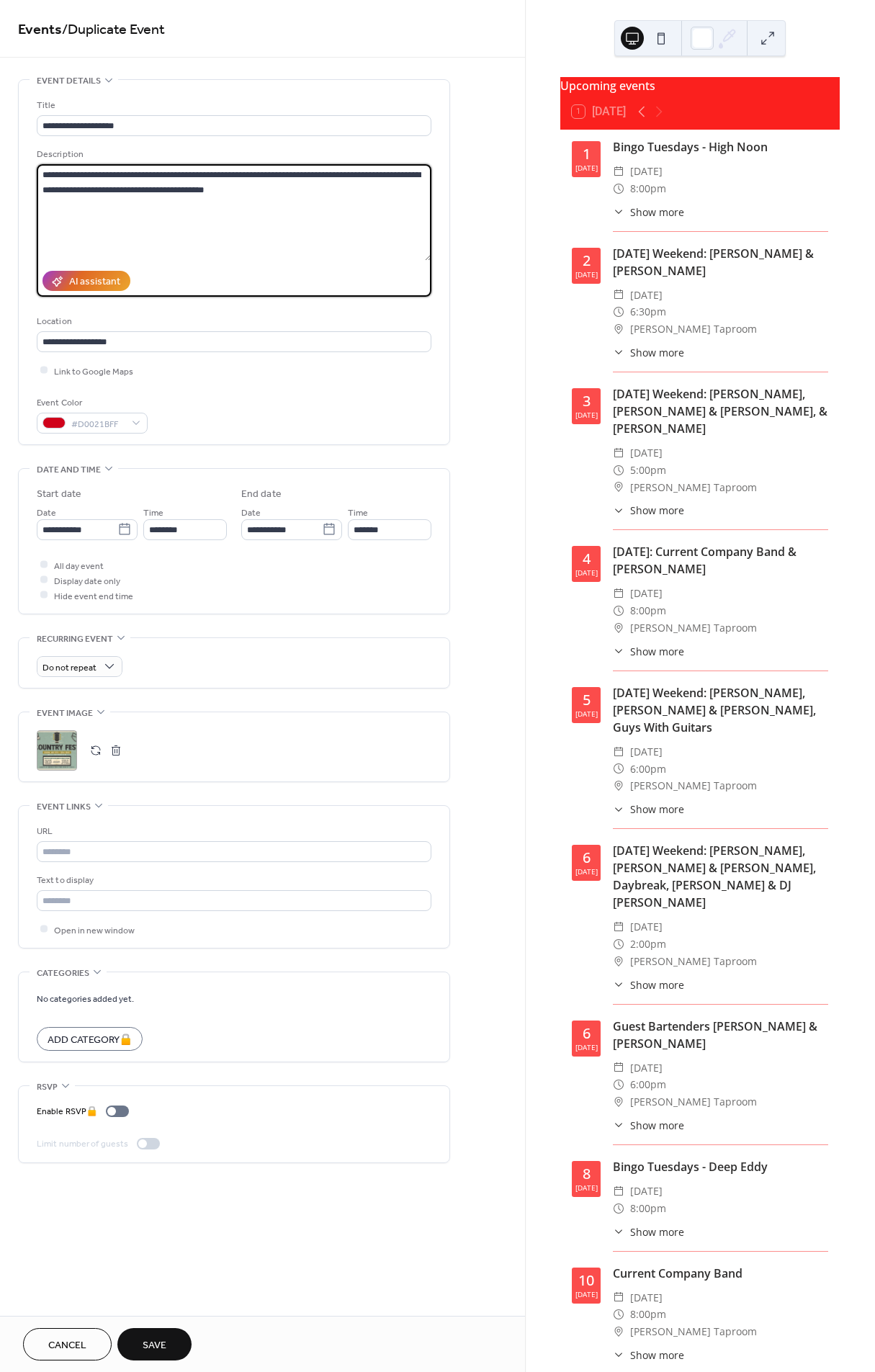 drag, startPoint x: 274, startPoint y: 205, endPoint x: 12, endPoint y: 169, distance: 264.46172 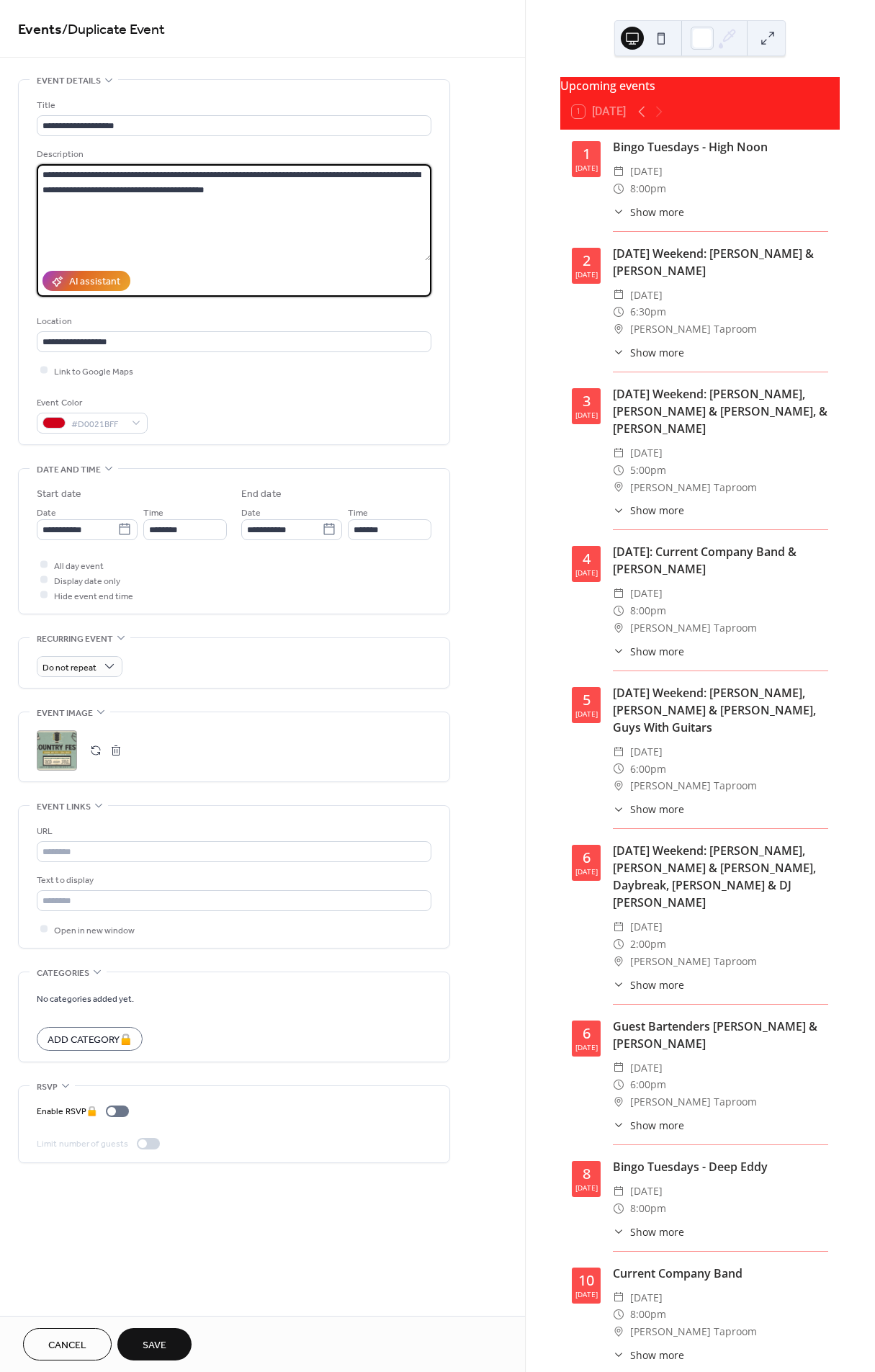 click on "**********" at bounding box center [262, 628] 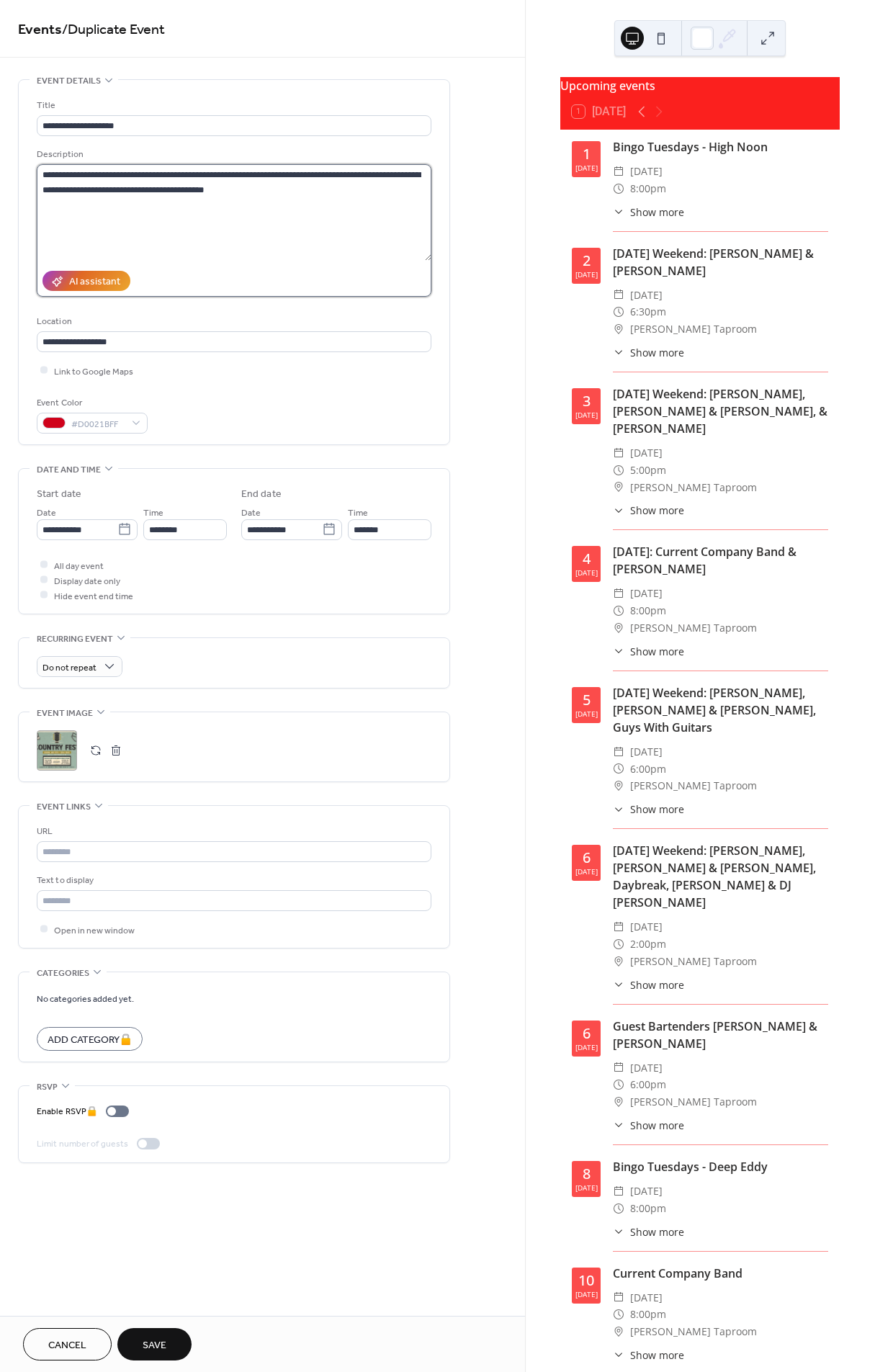click on "**********" at bounding box center [234, 212] 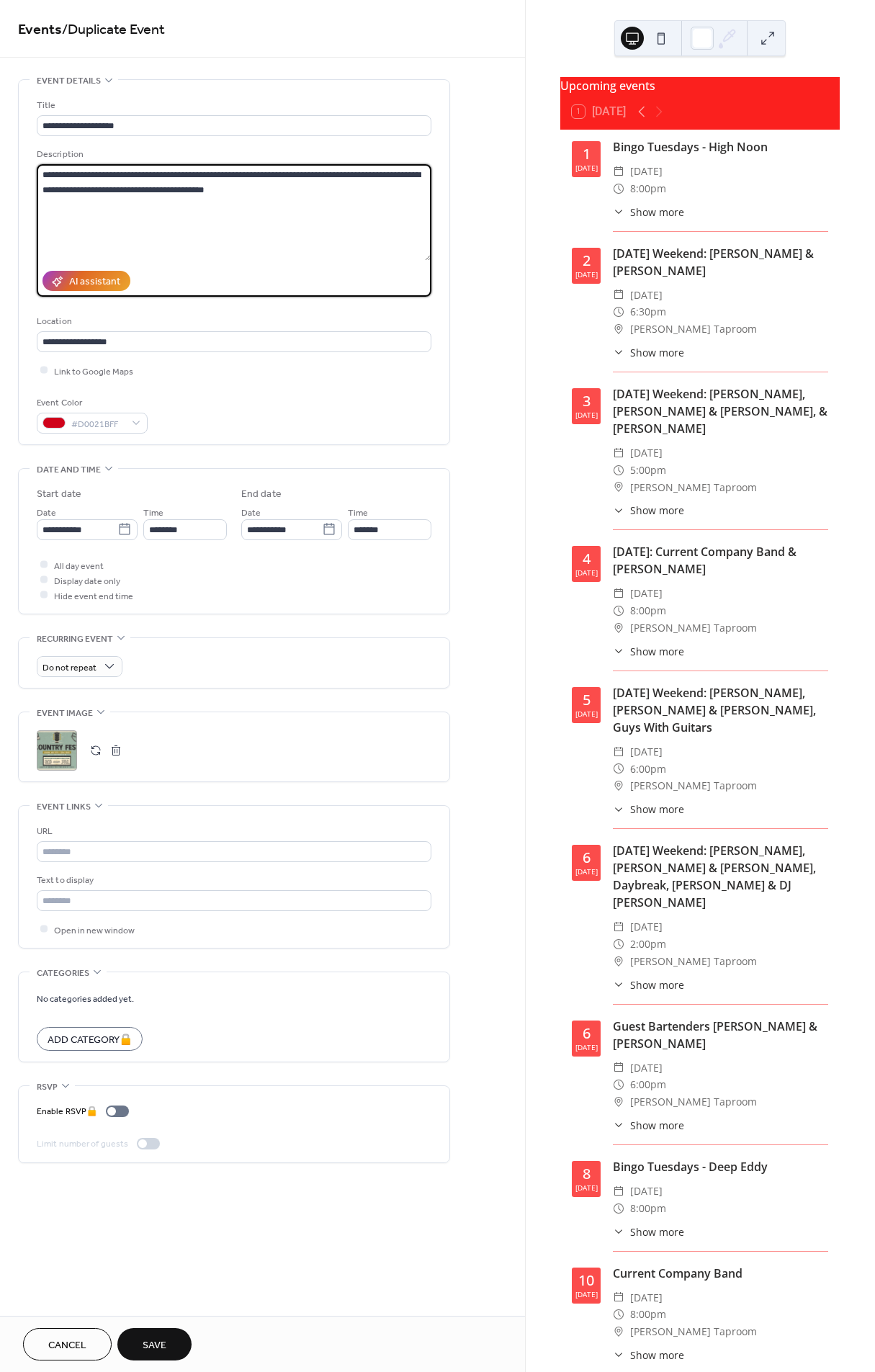 click on "**********" at bounding box center [234, 212] 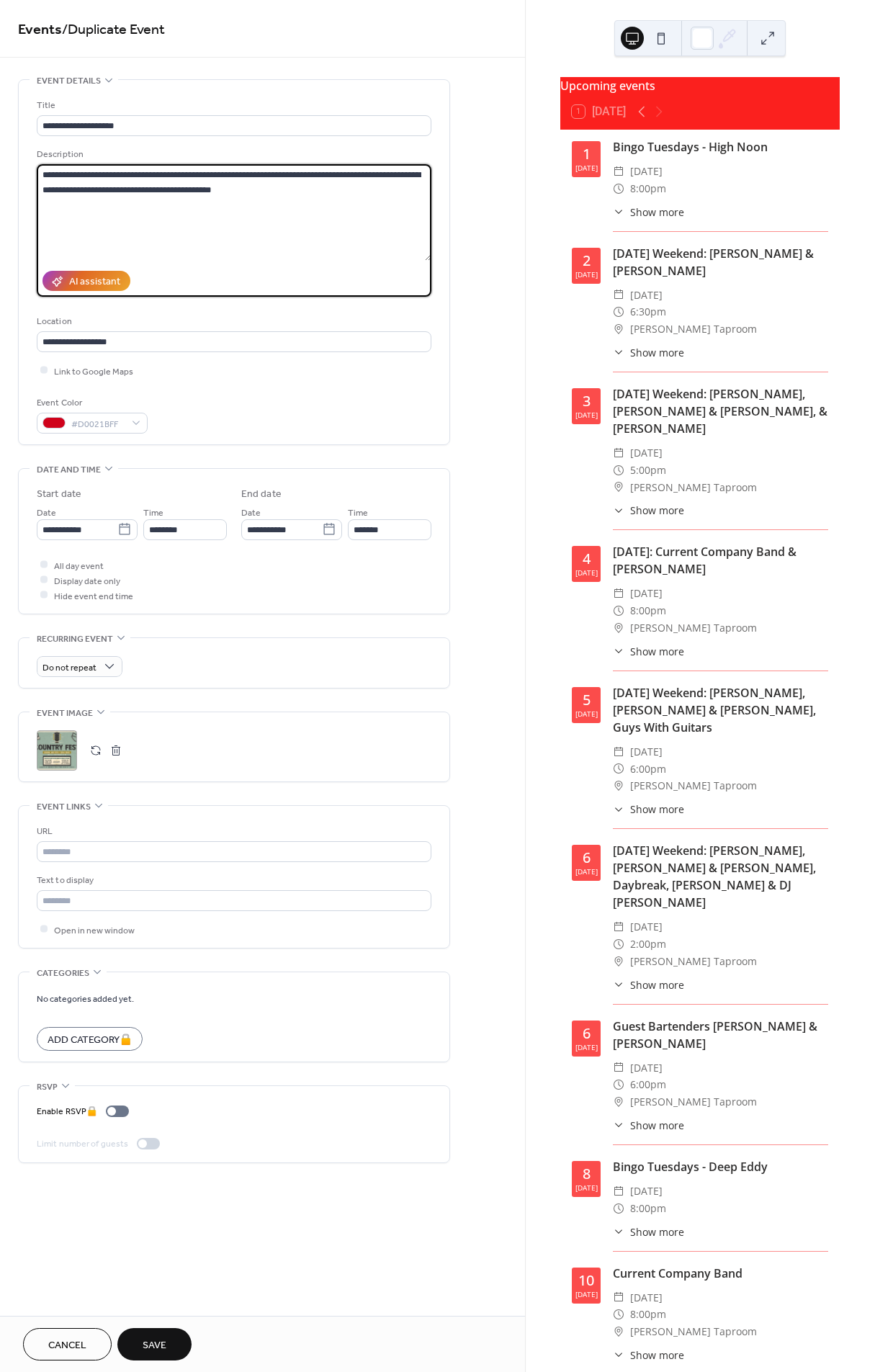 click on "**********" at bounding box center [234, 212] 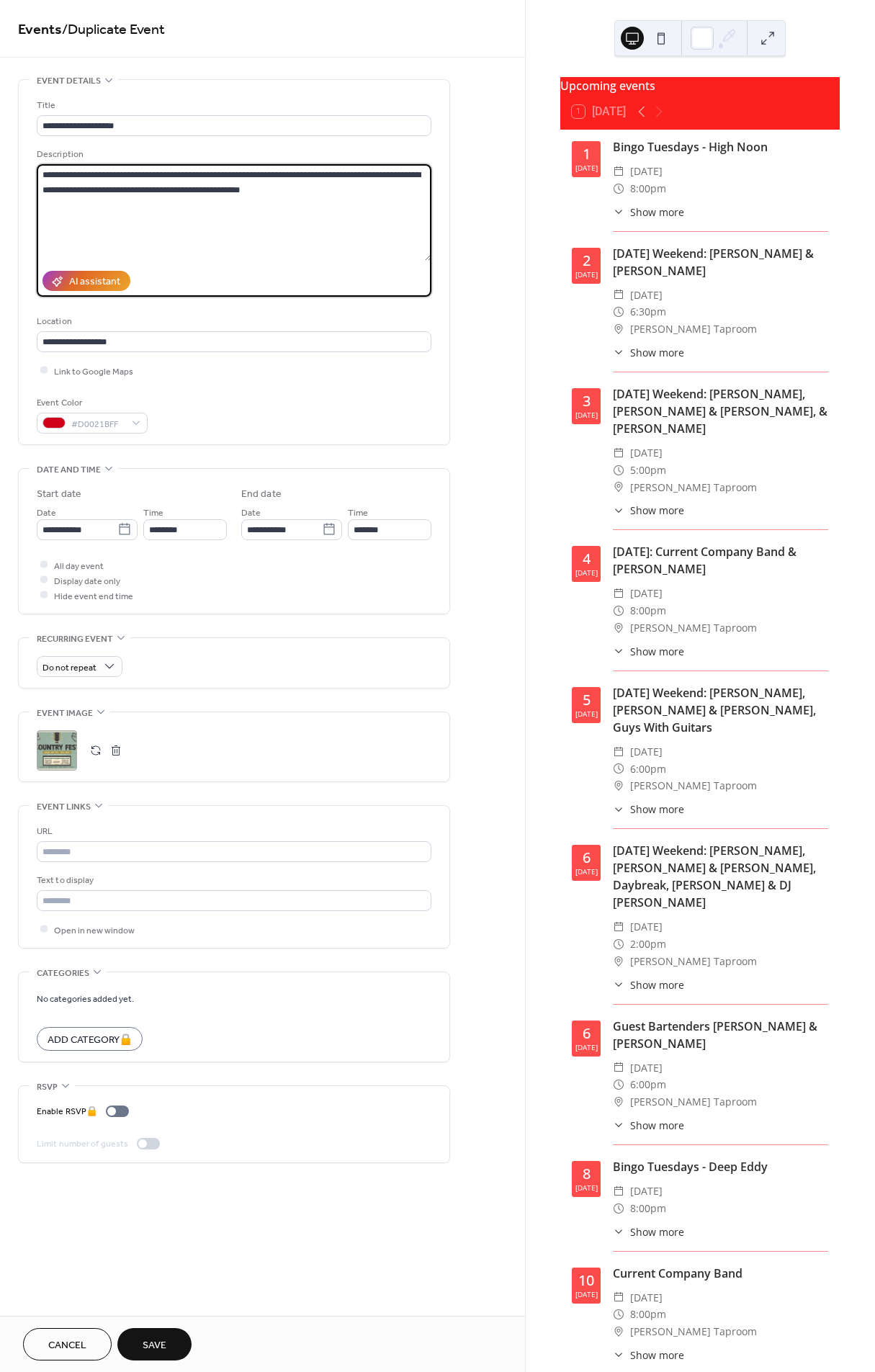 click on "**********" at bounding box center (234, 212) 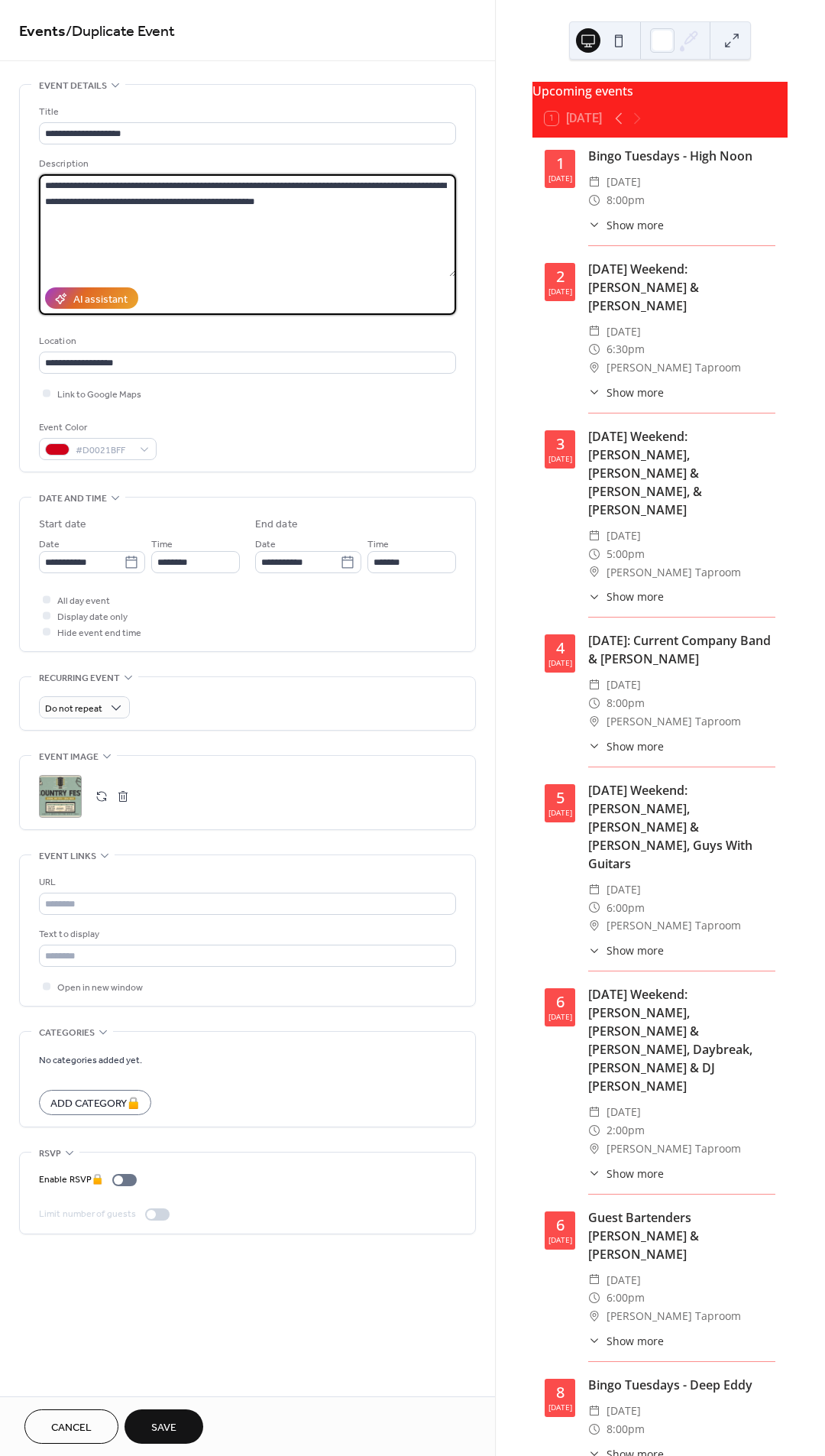 type on "**********" 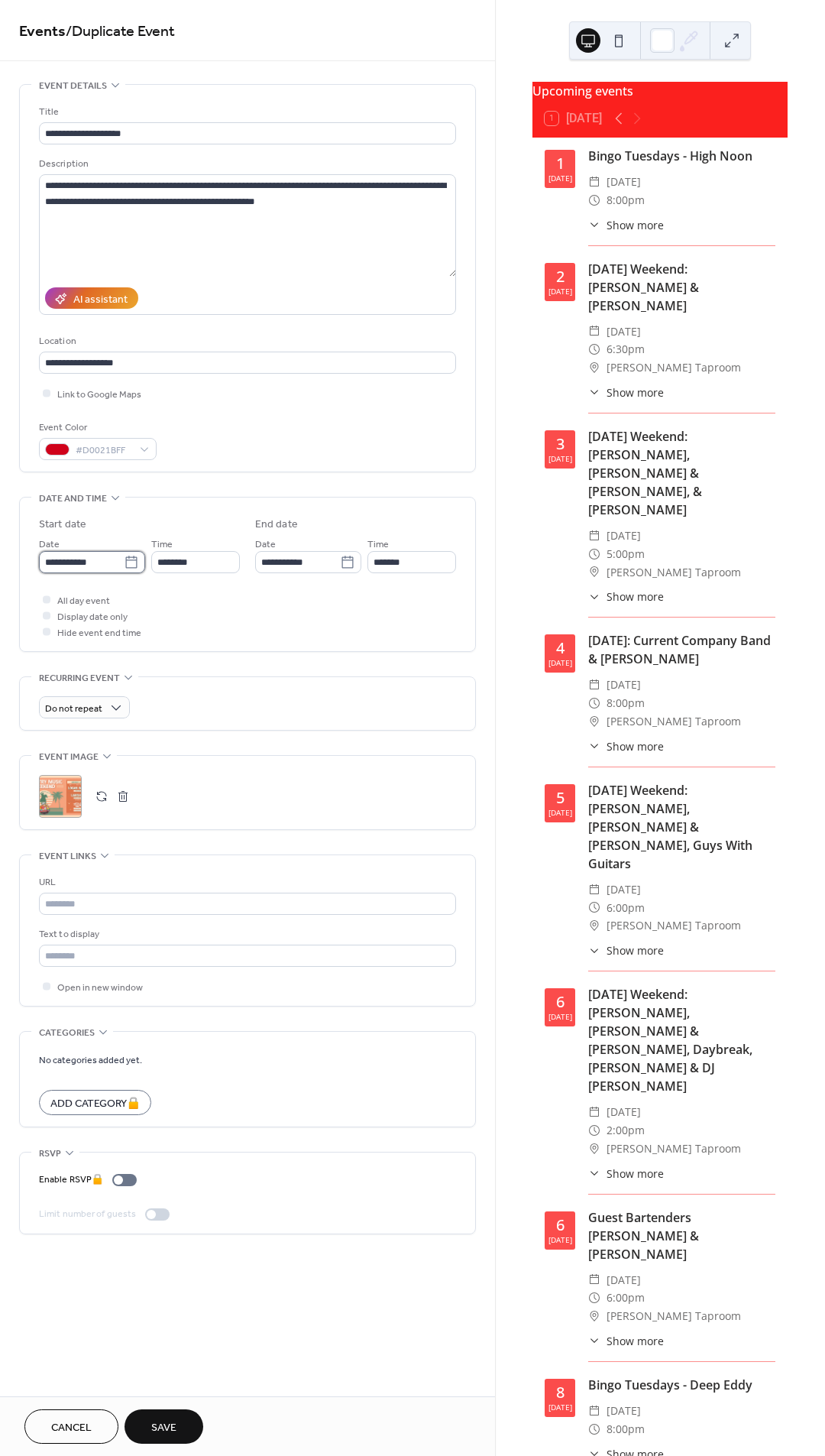 click on "**********" at bounding box center [81, 562] 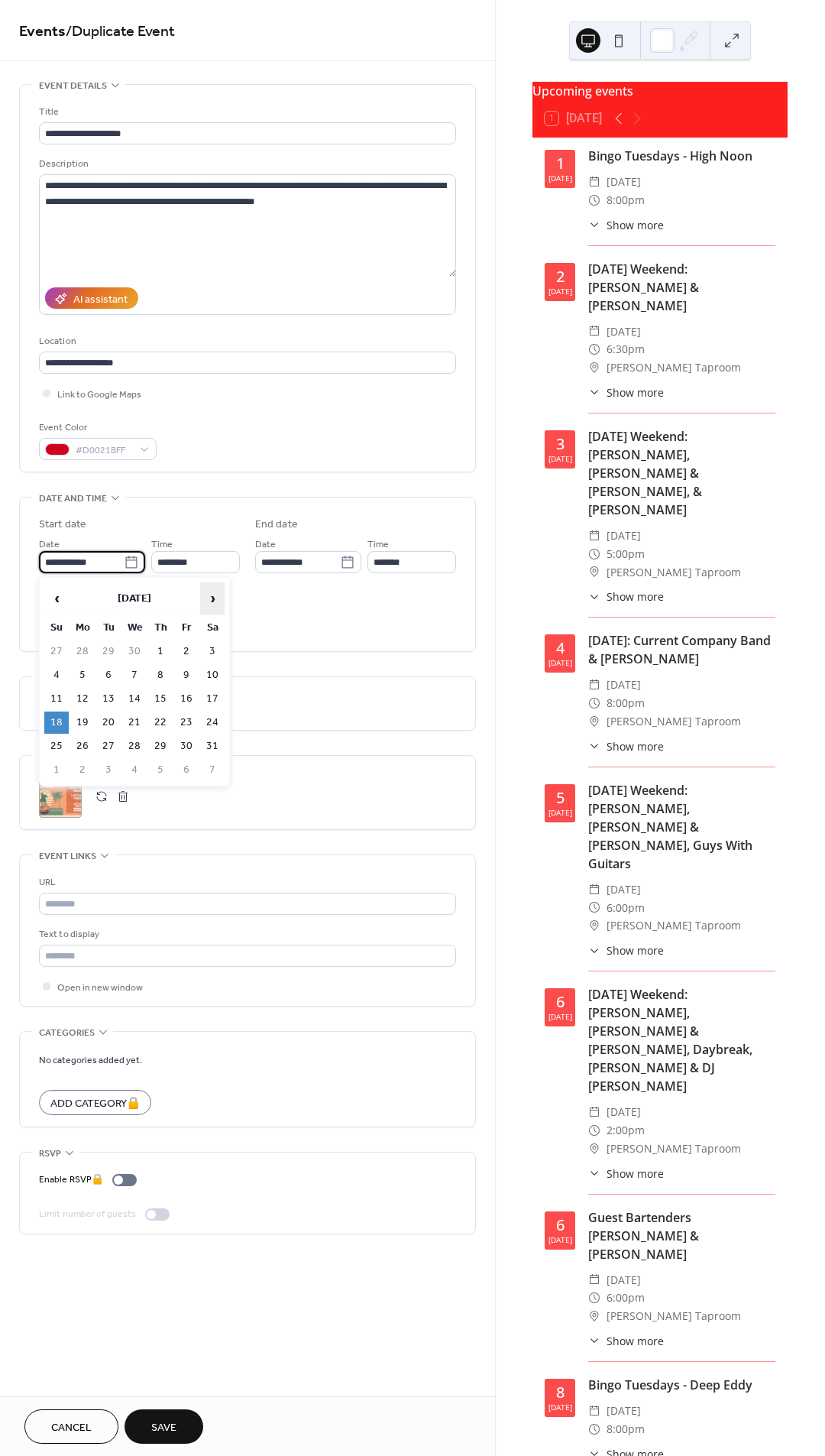 click on "›" at bounding box center [212, 598] 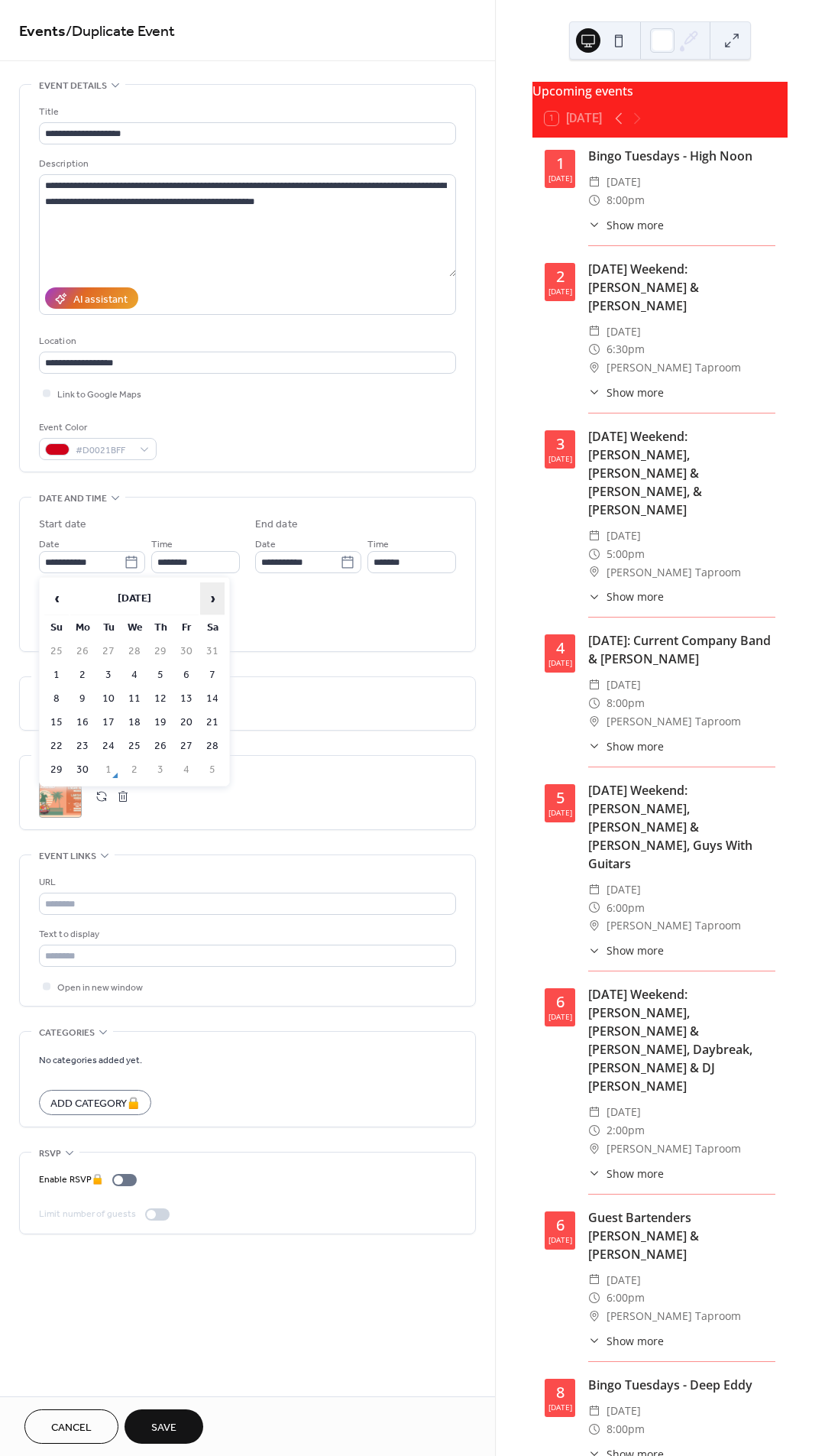 click on "›" at bounding box center [212, 598] 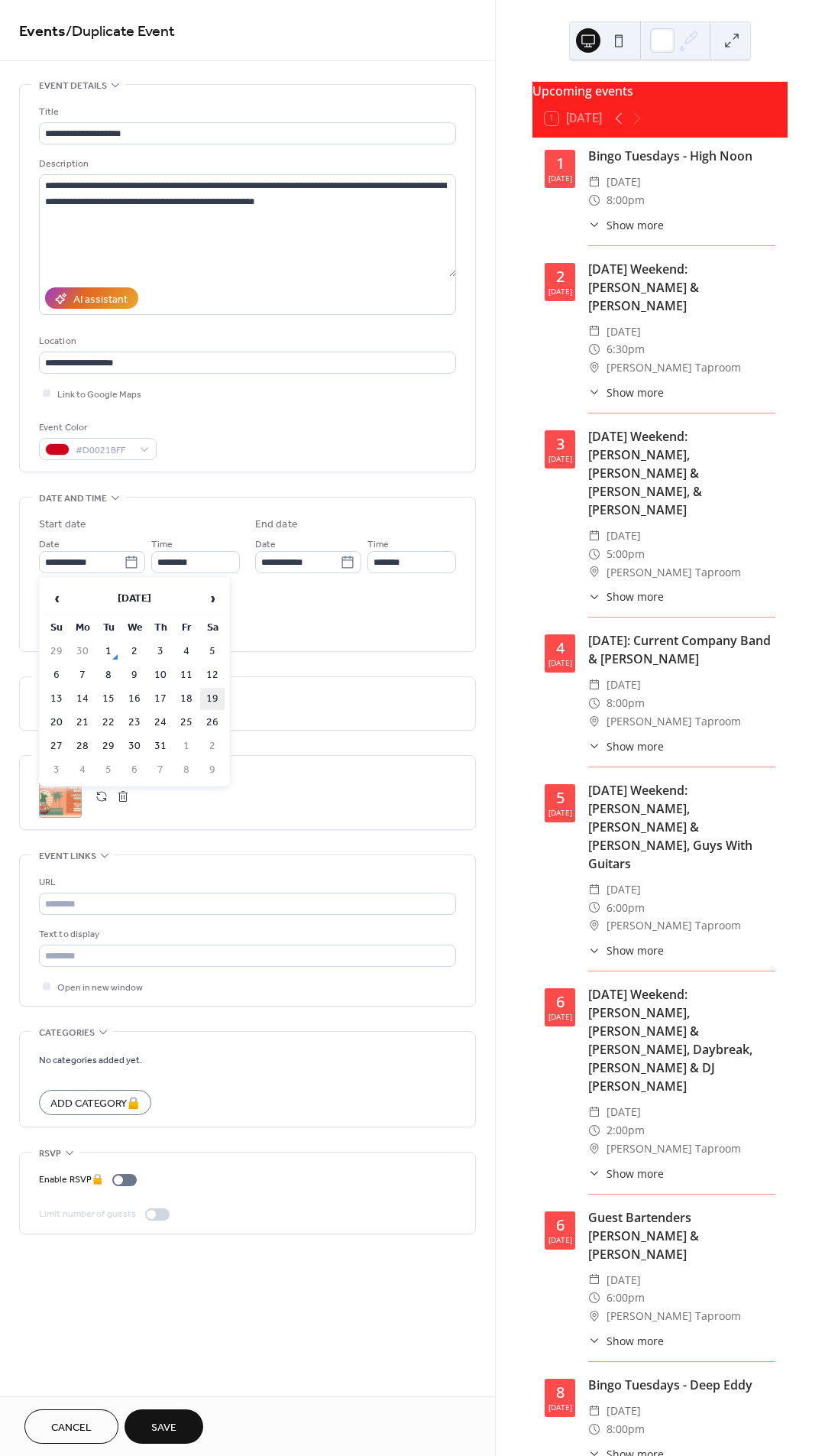 click on "19" at bounding box center (212, 699) 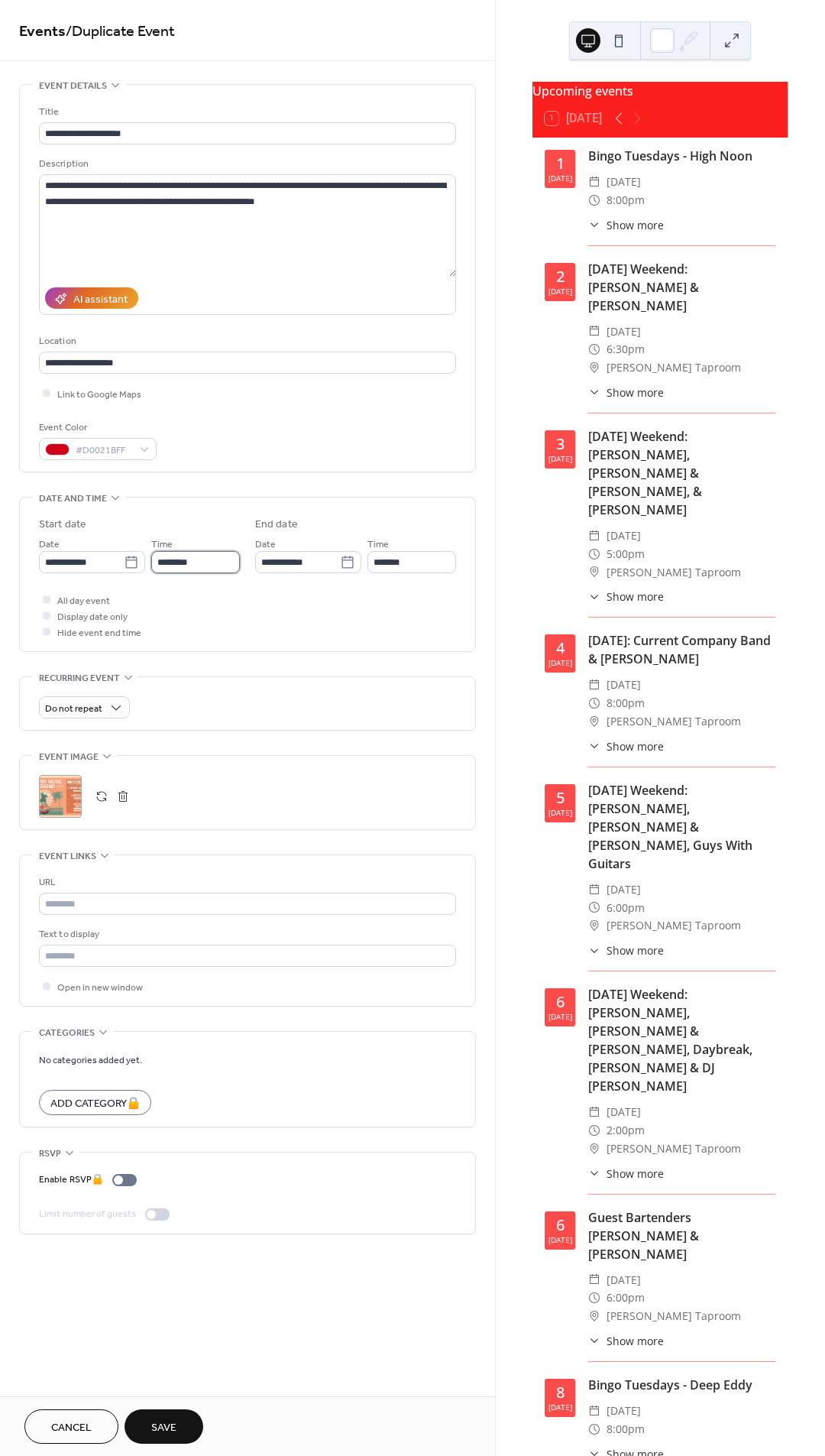 click on "********" at bounding box center [196, 562] 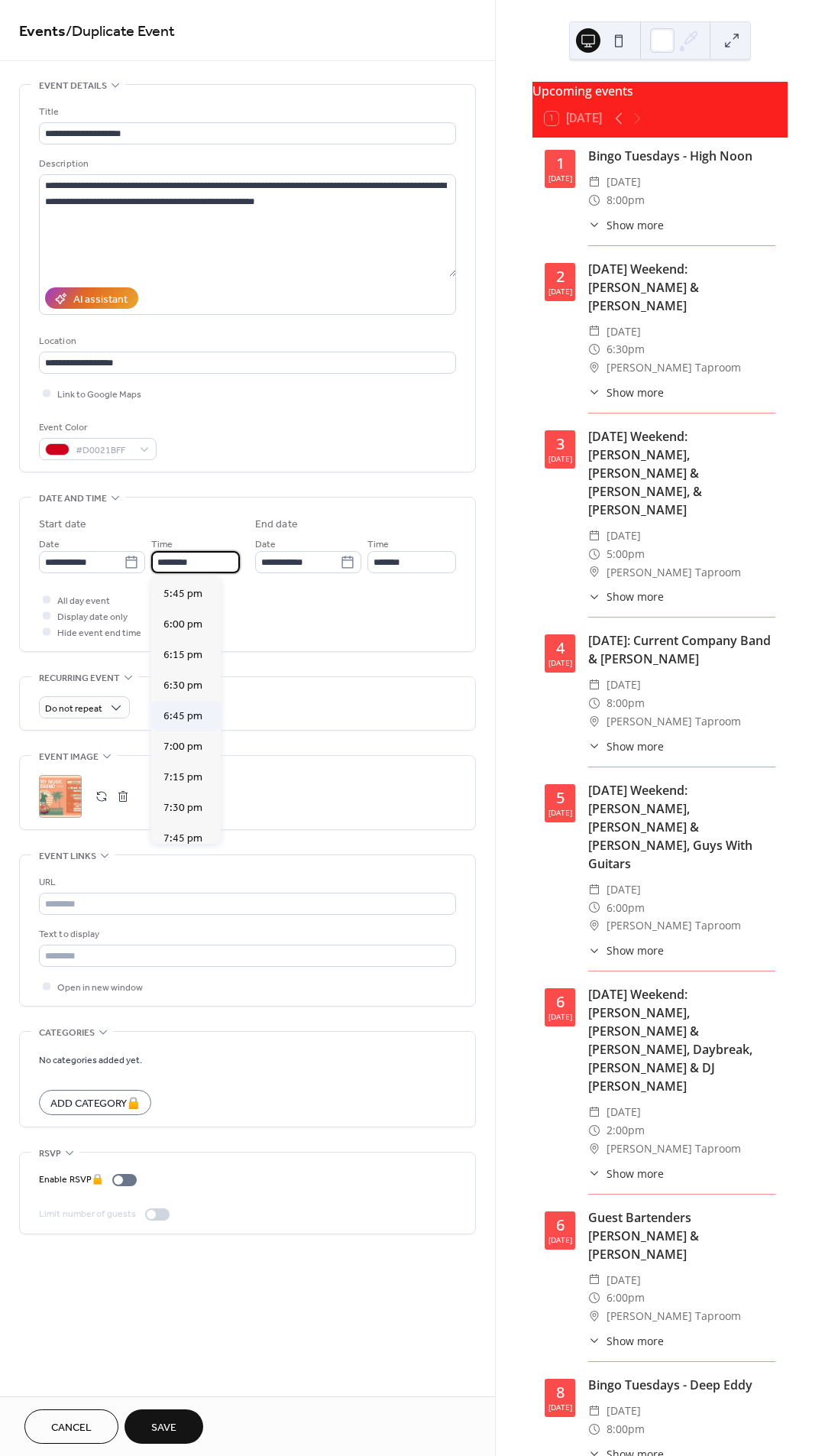 scroll, scrollTop: 2158, scrollLeft: 0, axis: vertical 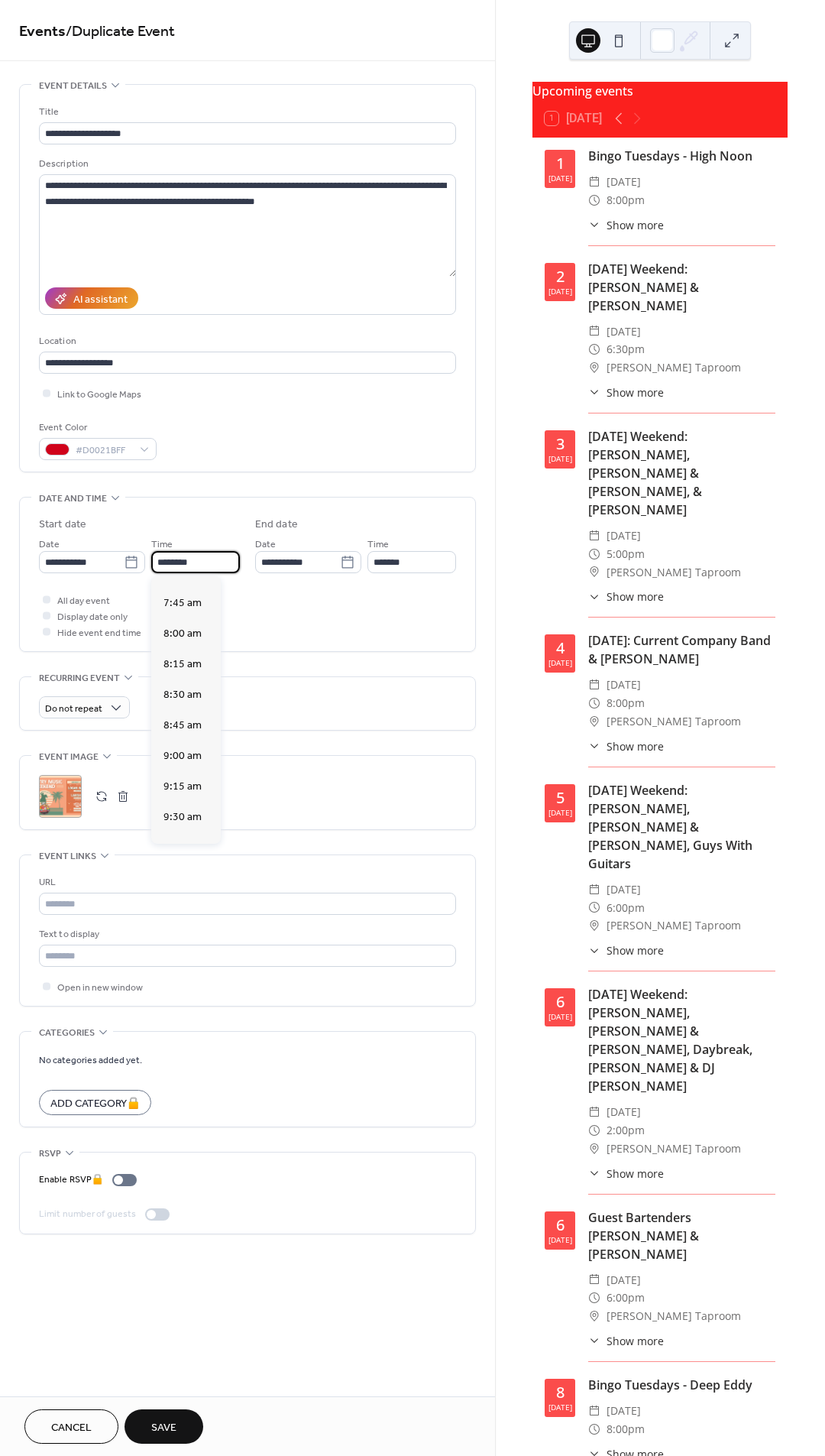 click on "7:00 pm" at bounding box center (183, 1979) 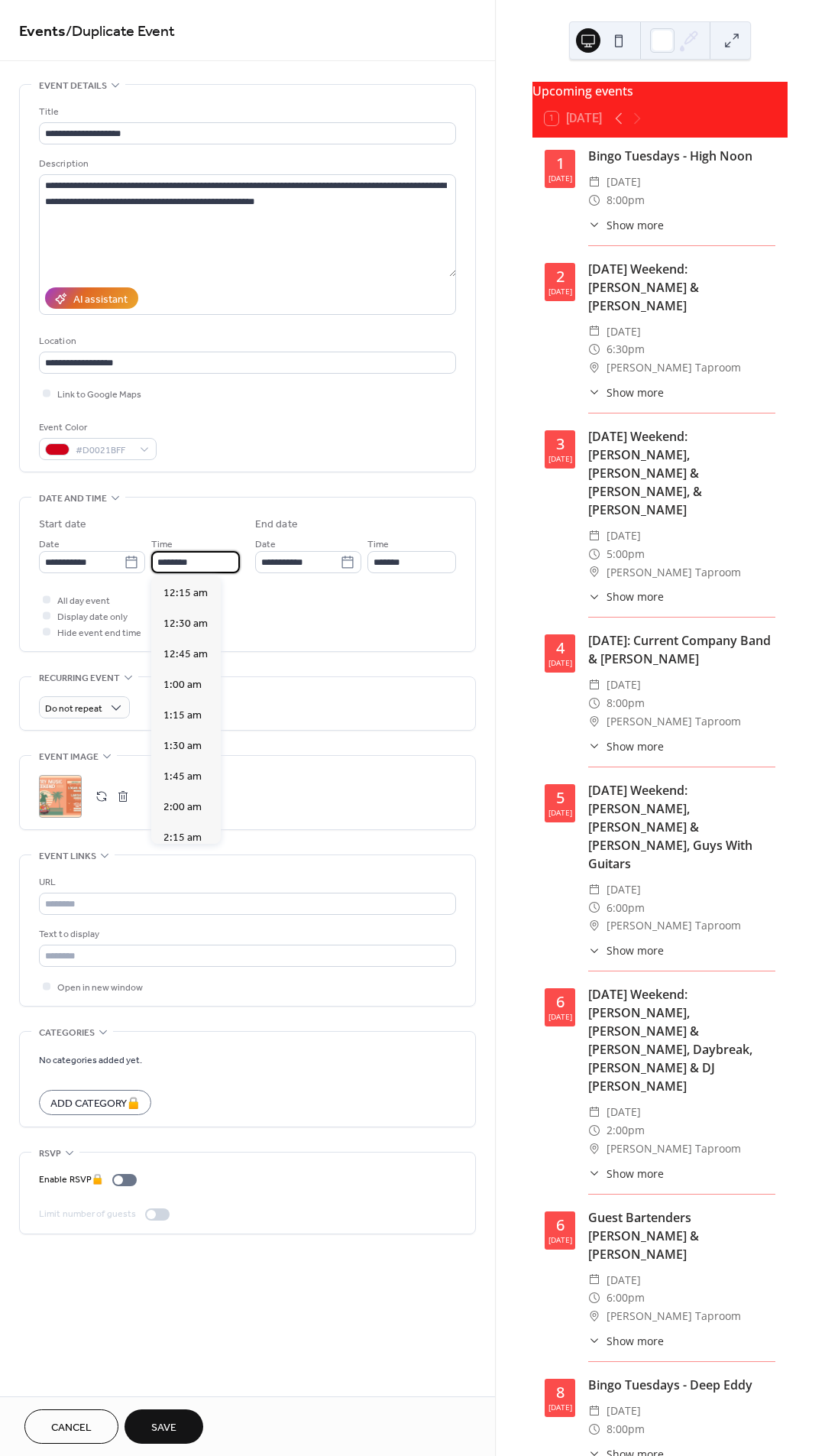type on "*******" 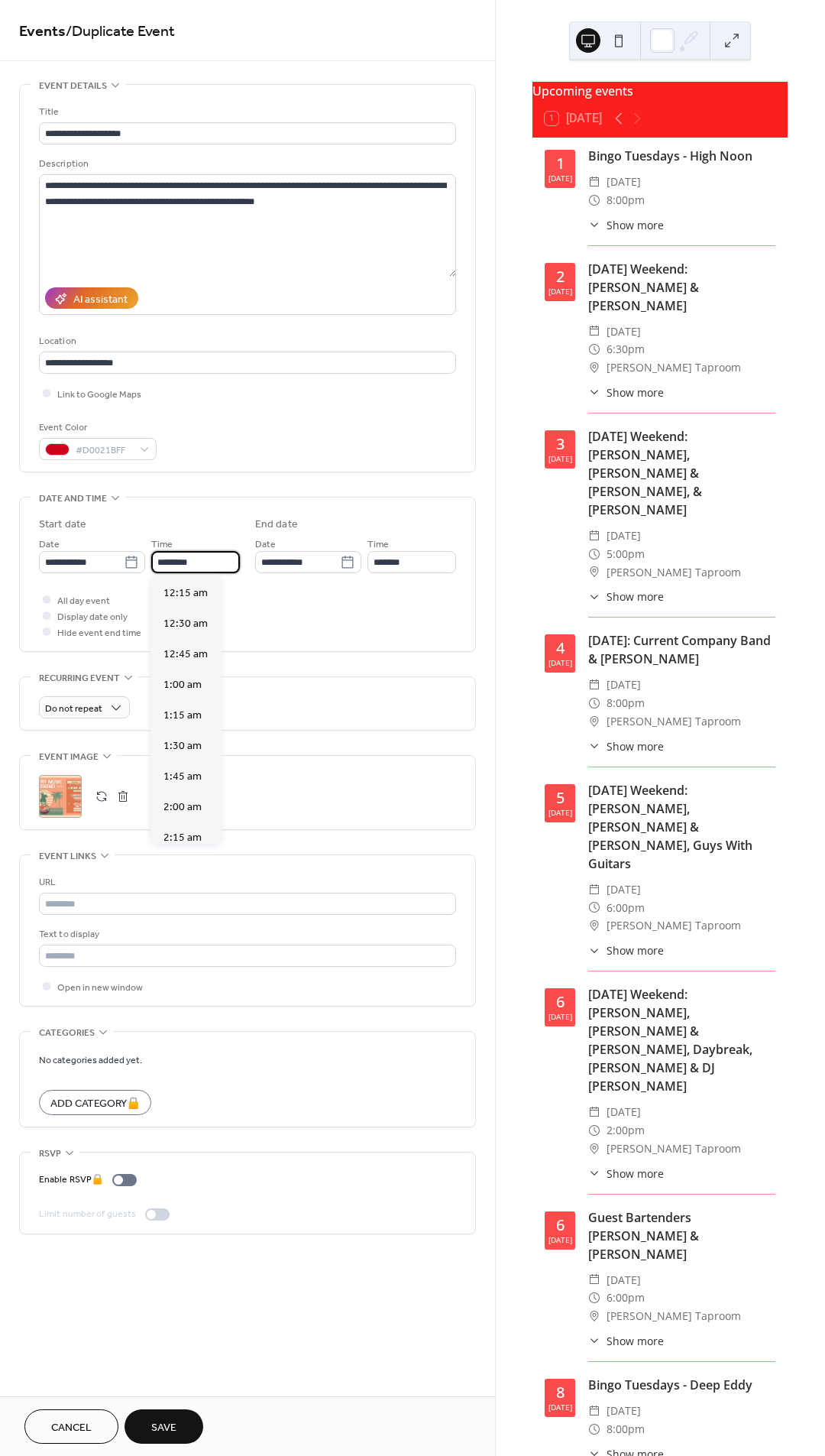 type on "*******" 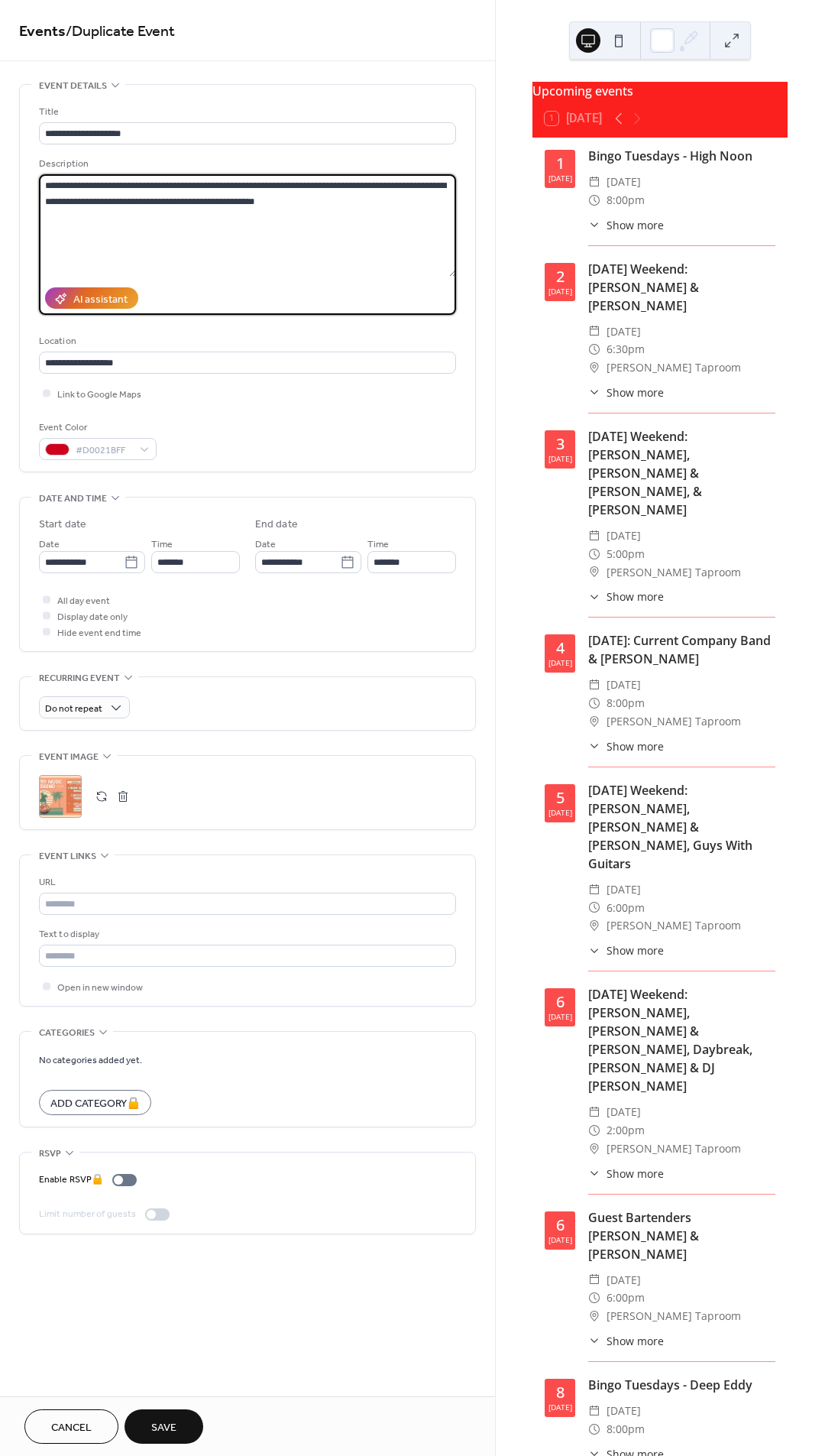 click on "**********" at bounding box center [247, 225] 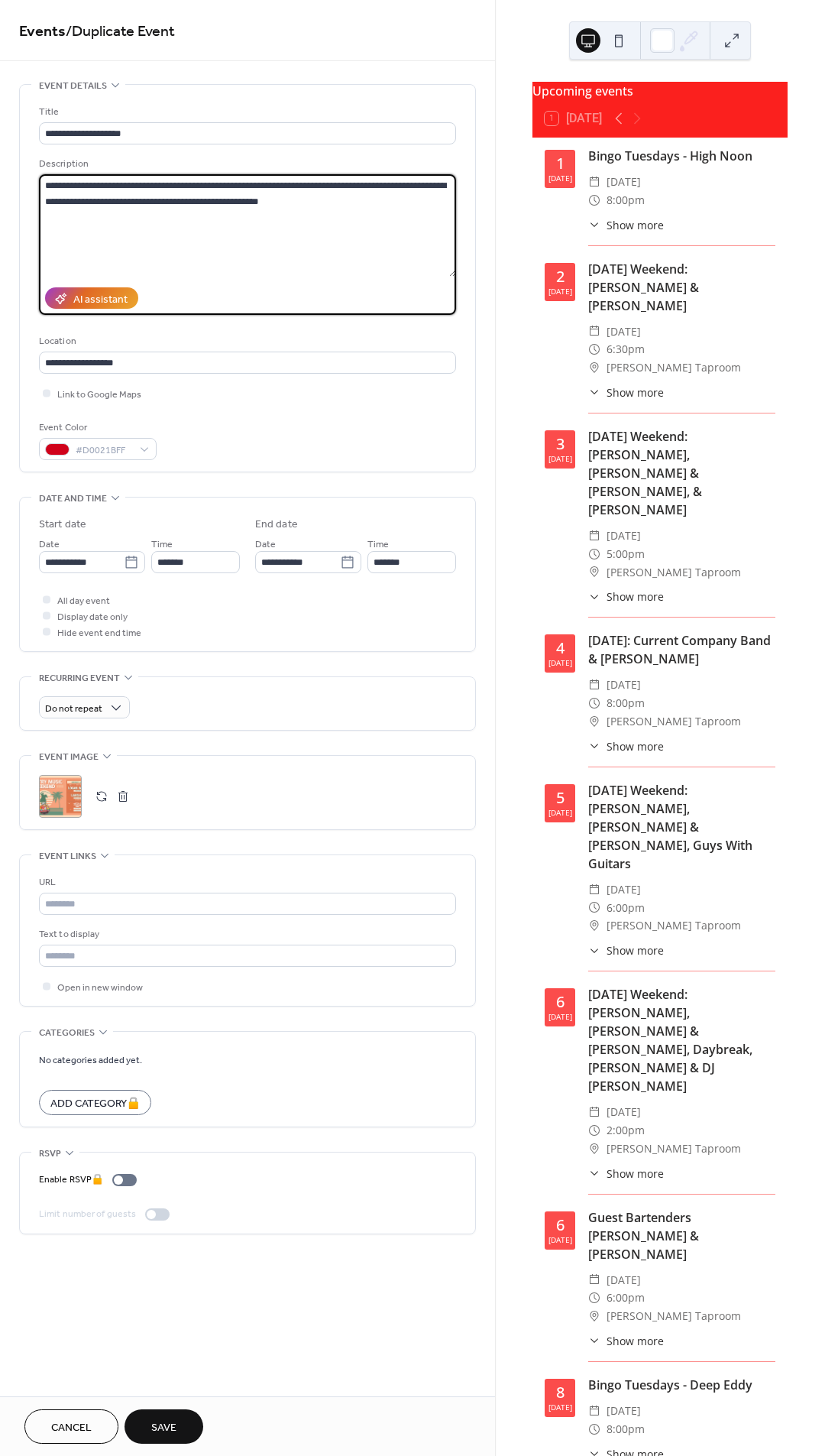 drag, startPoint x: 388, startPoint y: 187, endPoint x: 393, endPoint y: 232, distance: 45.27693 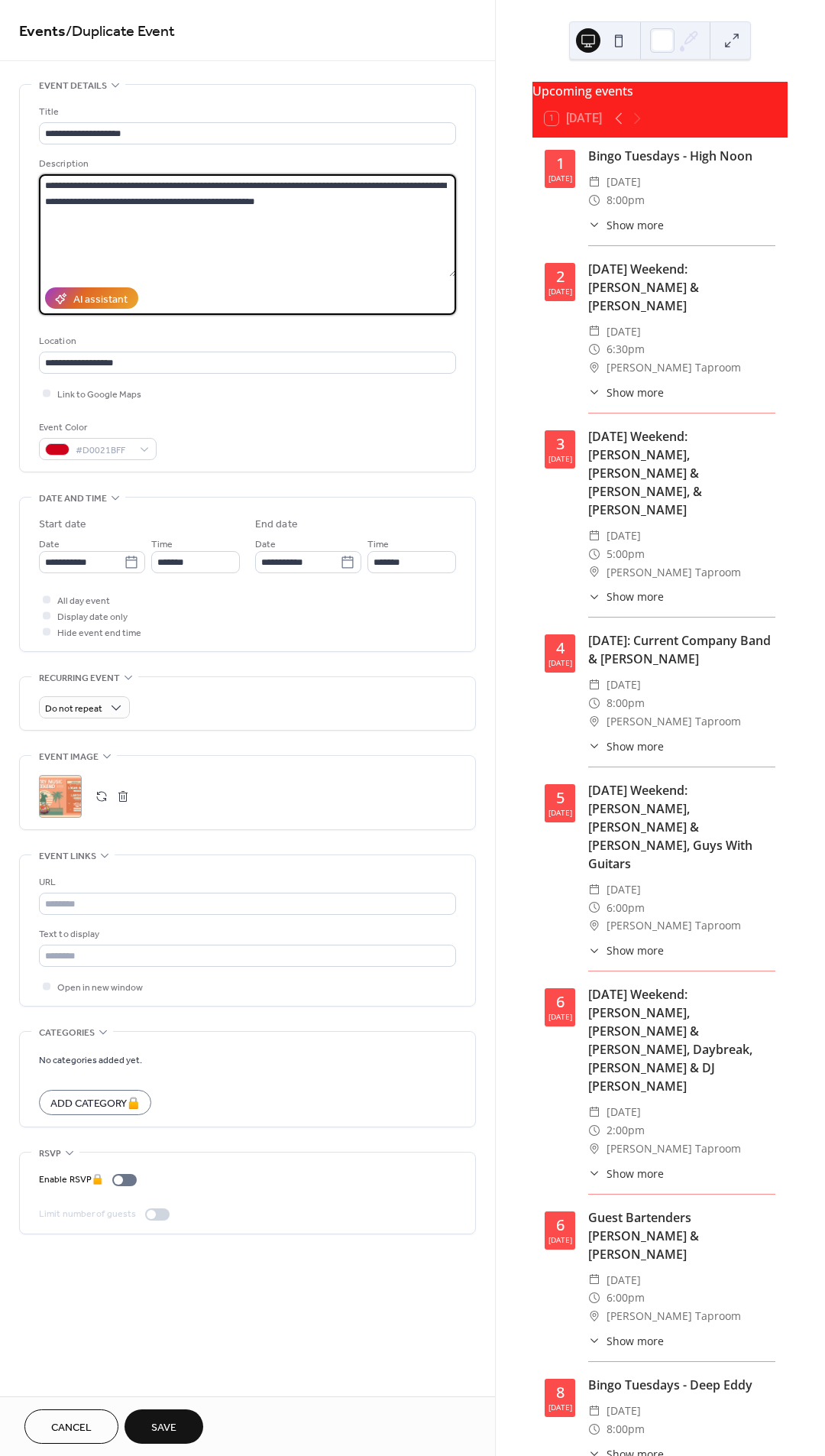 drag, startPoint x: 70, startPoint y: 201, endPoint x: 171, endPoint y: 204, distance: 101.0445 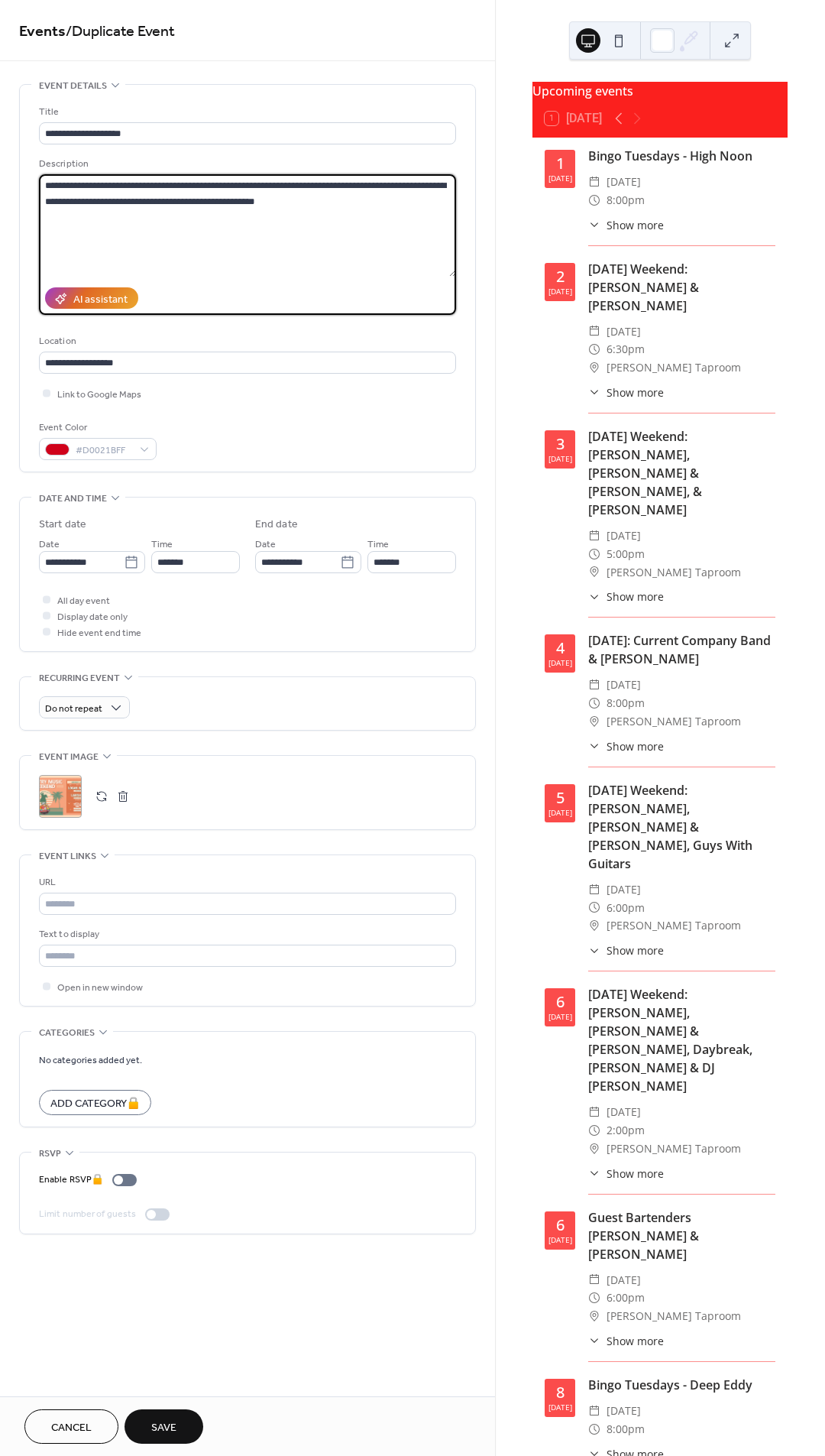 click on "**********" at bounding box center [247, 225] 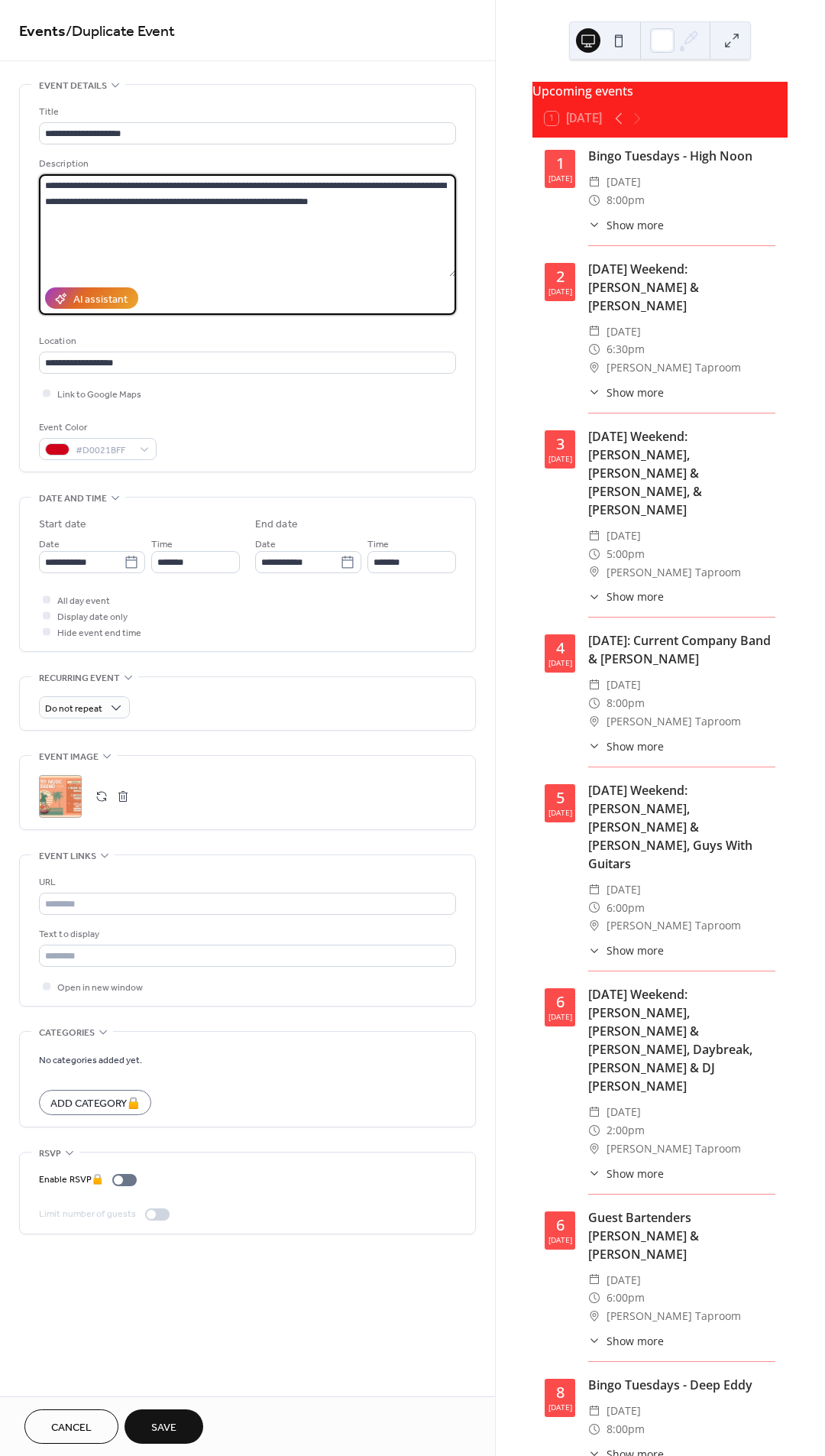 click on "**********" at bounding box center (247, 225) 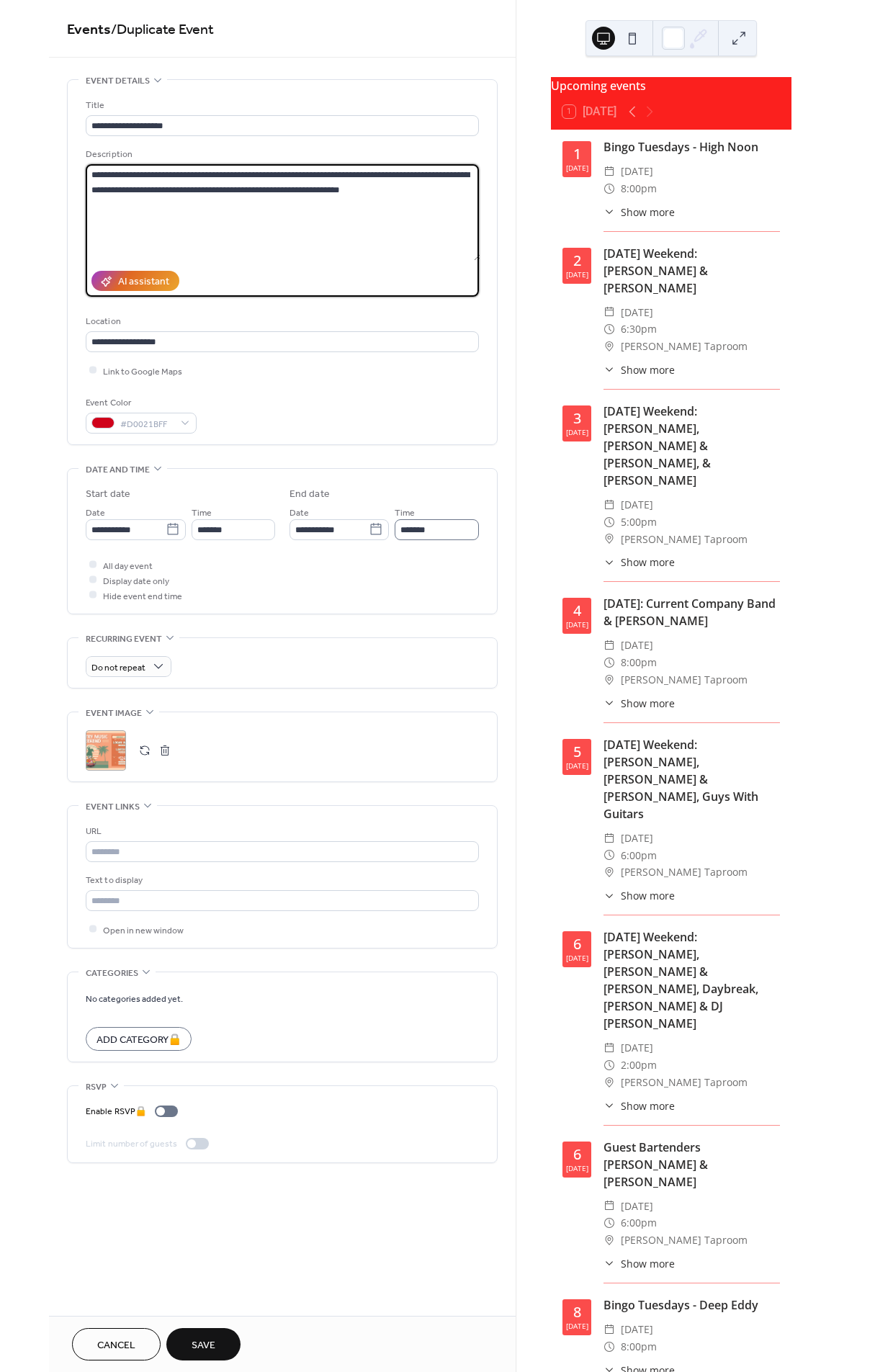 scroll, scrollTop: 0, scrollLeft: 0, axis: both 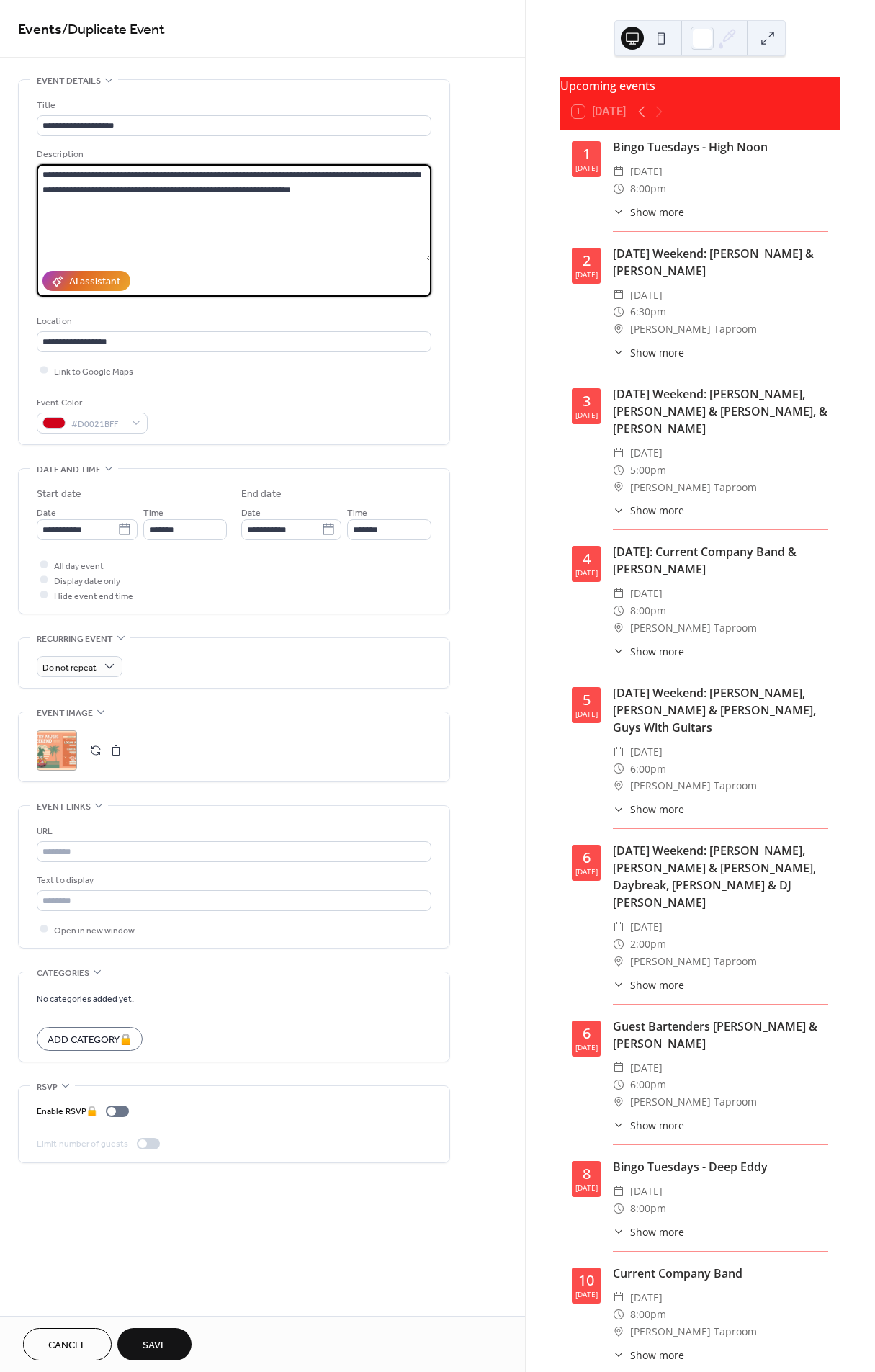 type on "**********" 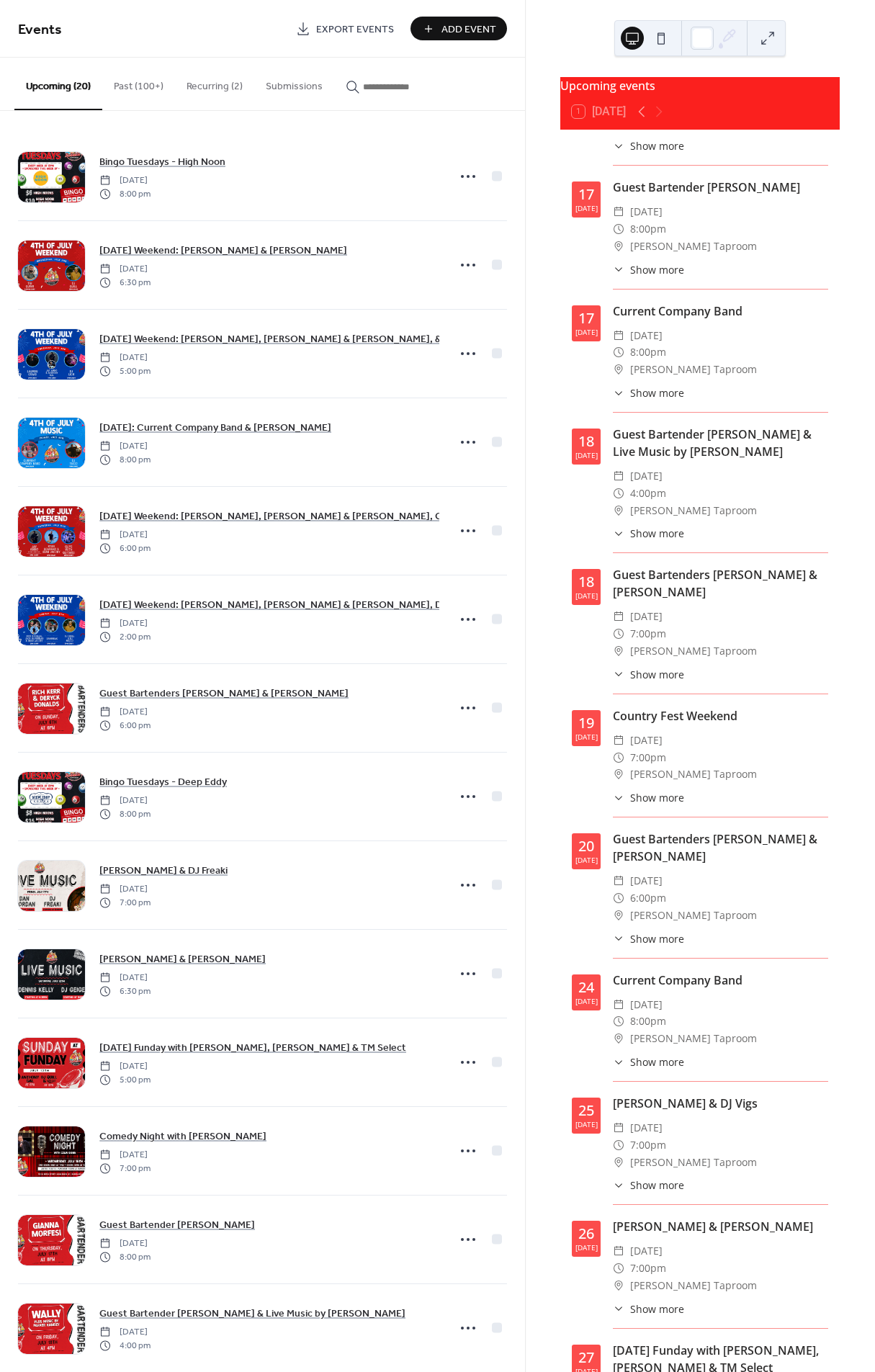 scroll, scrollTop: 1745, scrollLeft: 0, axis: vertical 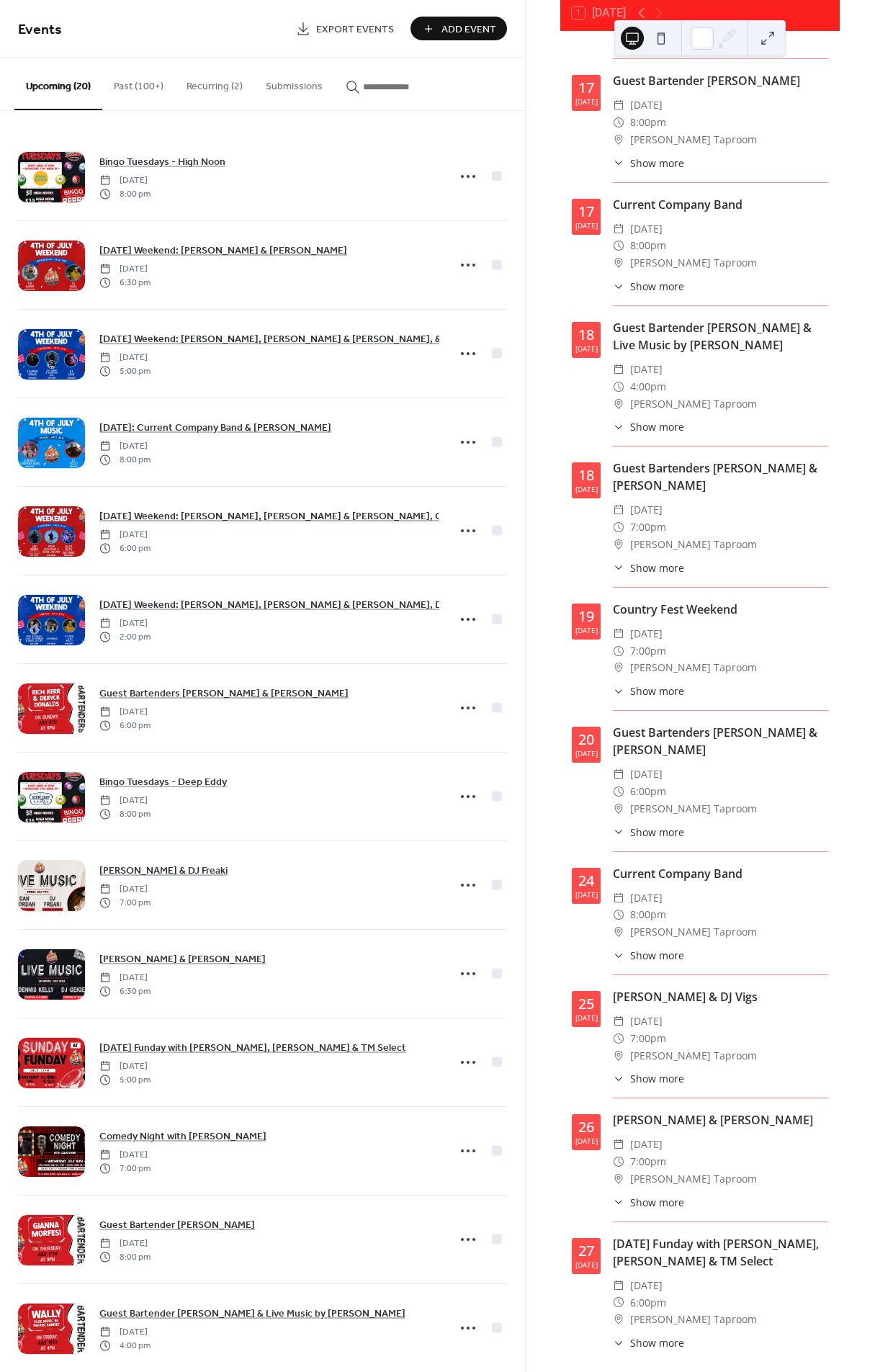 click on "Show more" at bounding box center (657, 691) 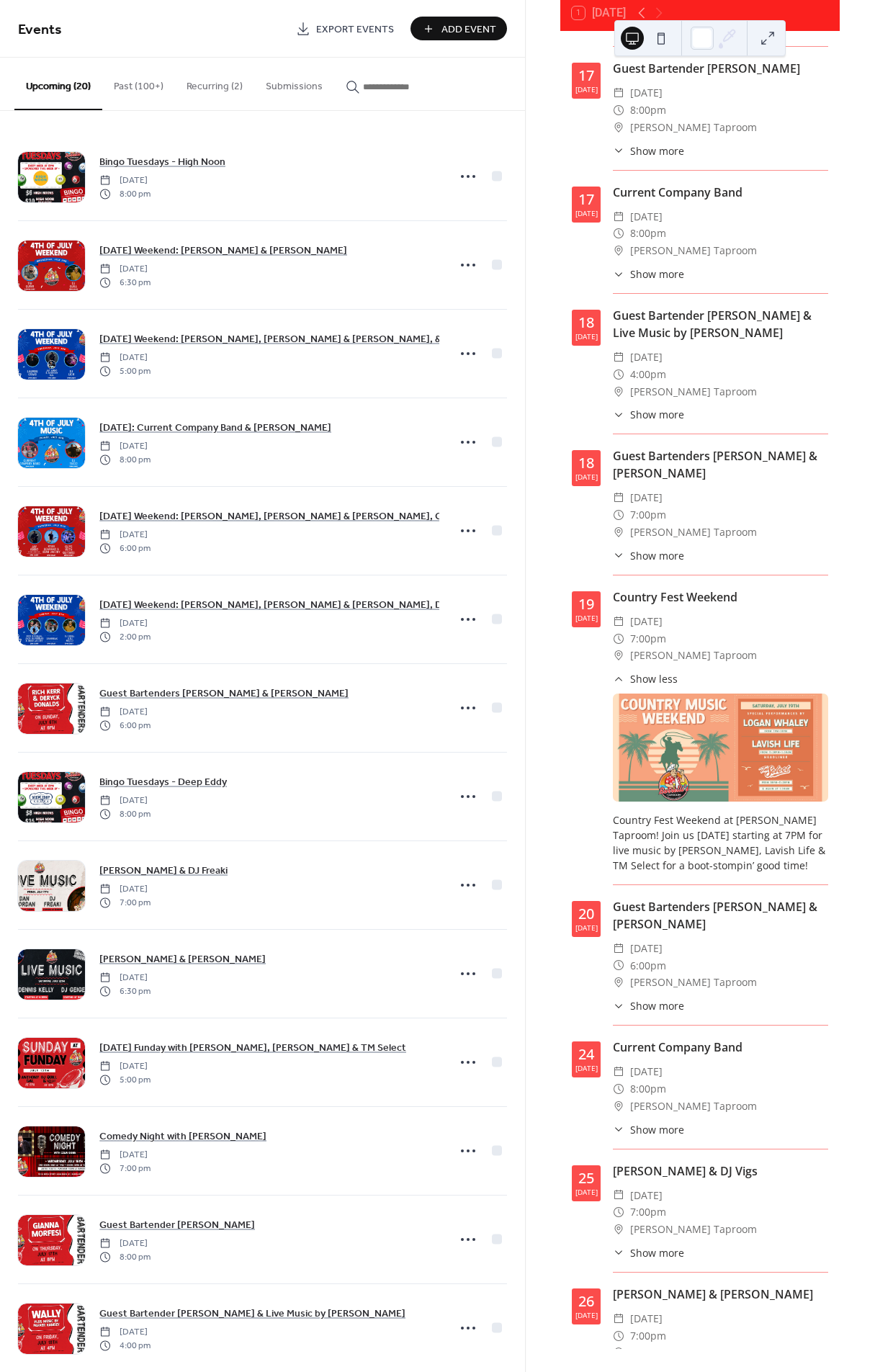 scroll, scrollTop: 1772, scrollLeft: 0, axis: vertical 